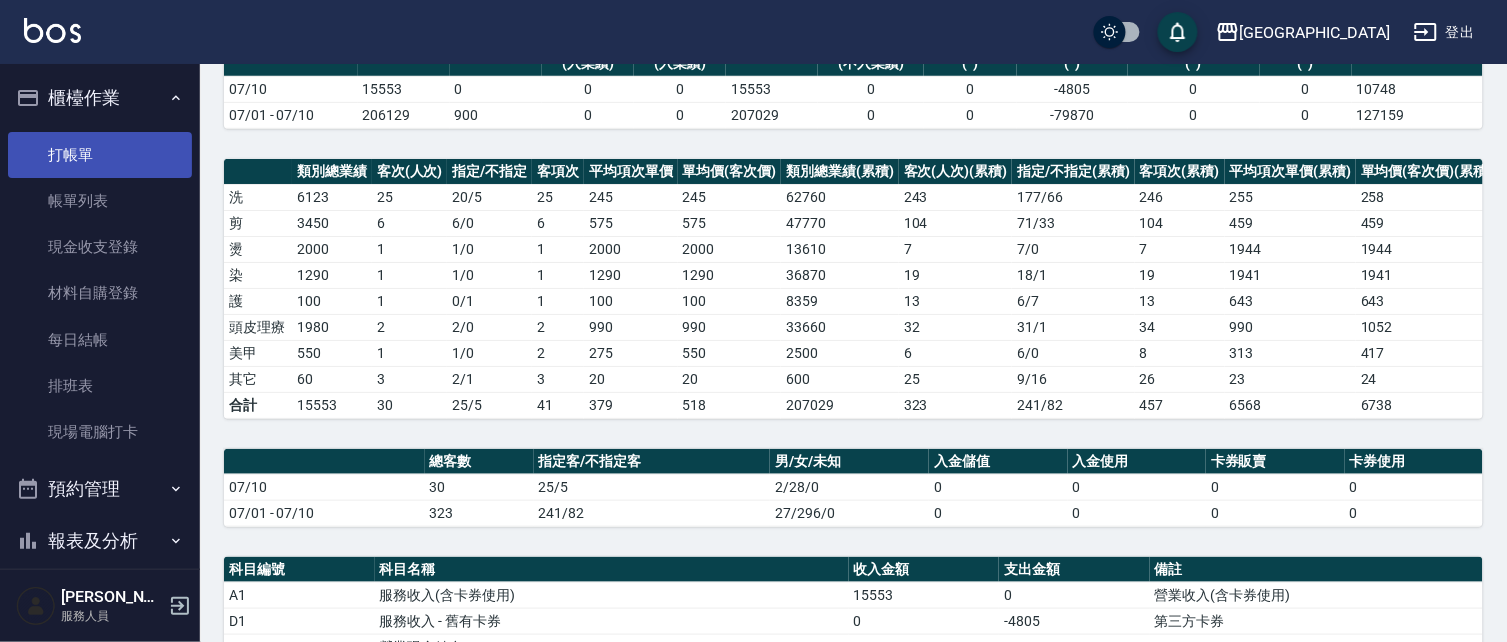 scroll, scrollTop: 192, scrollLeft: 0, axis: vertical 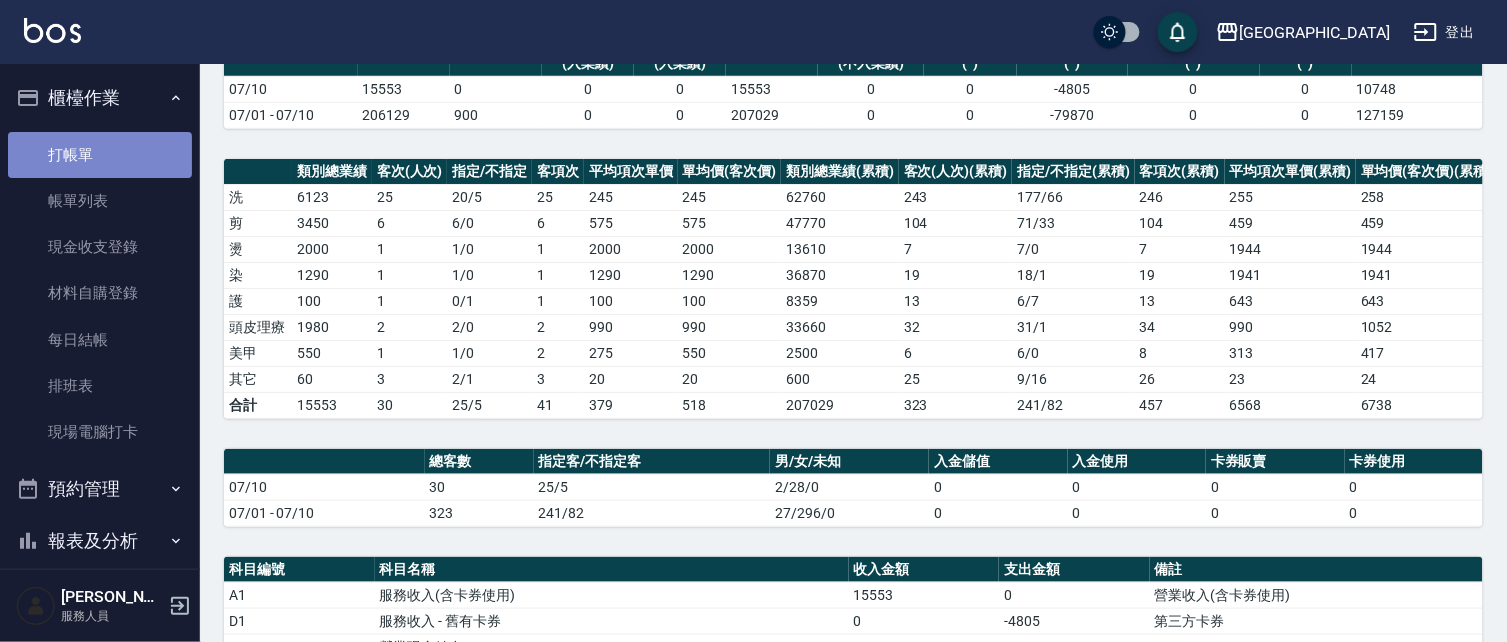 click on "打帳單" at bounding box center (100, 155) 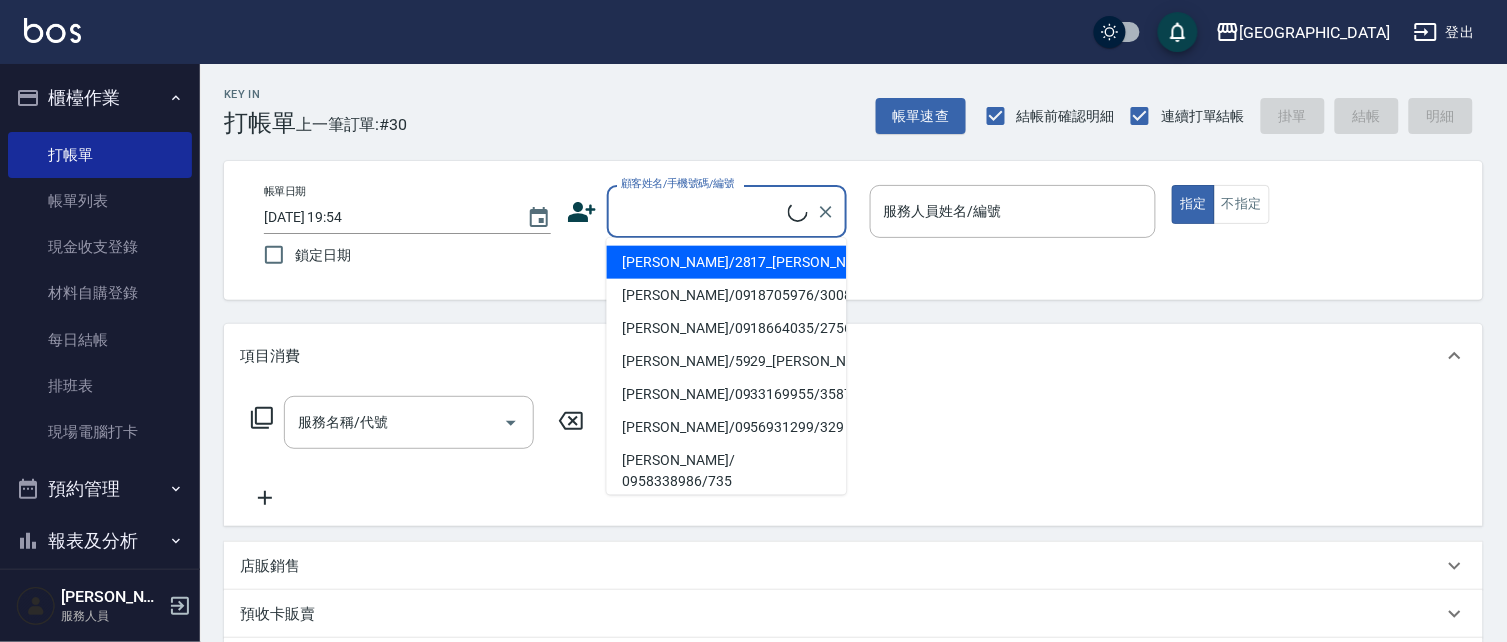click on "顧客姓名/手機號碼/編號" at bounding box center (702, 211) 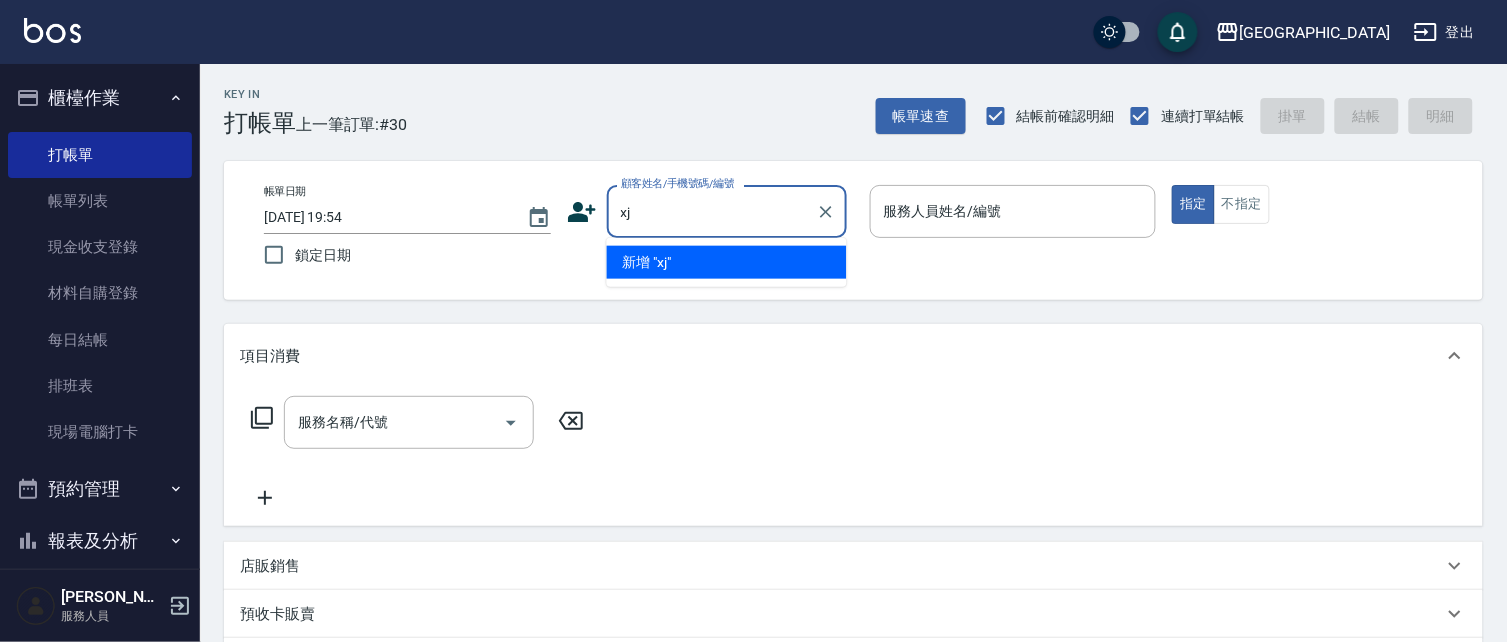 type on "x" 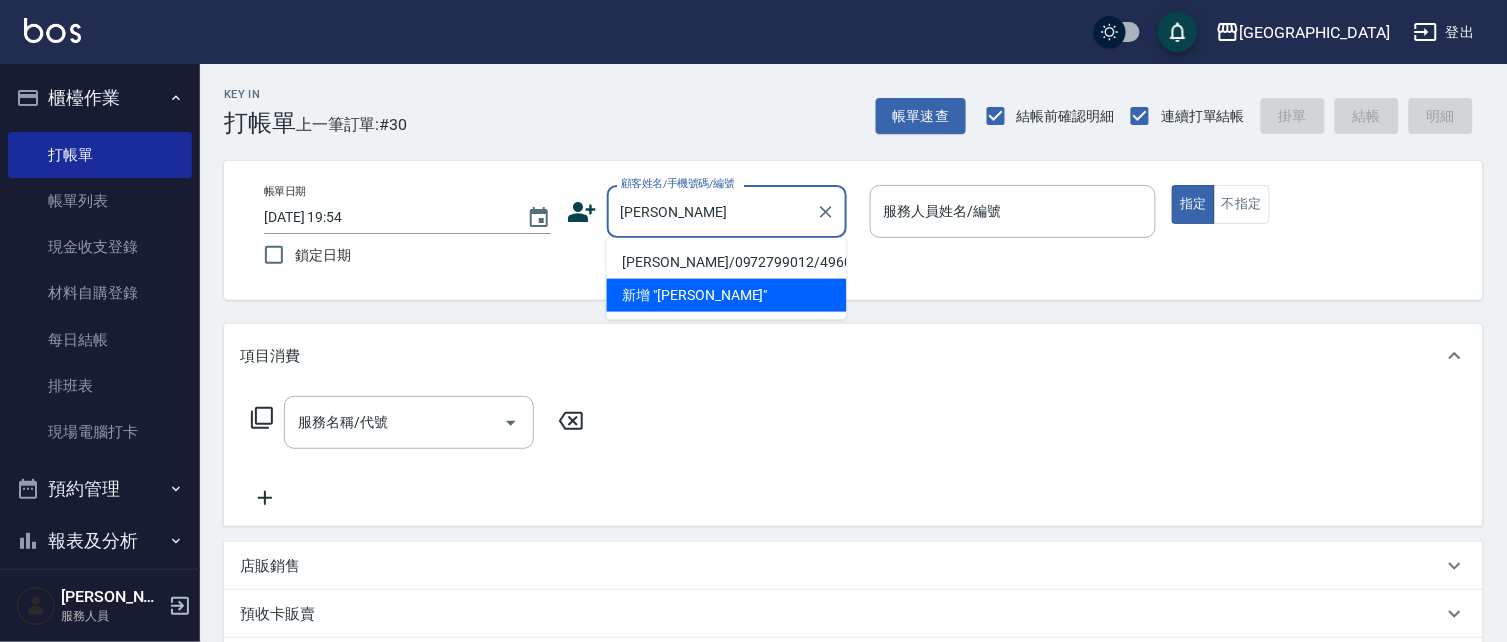 type on "羅" 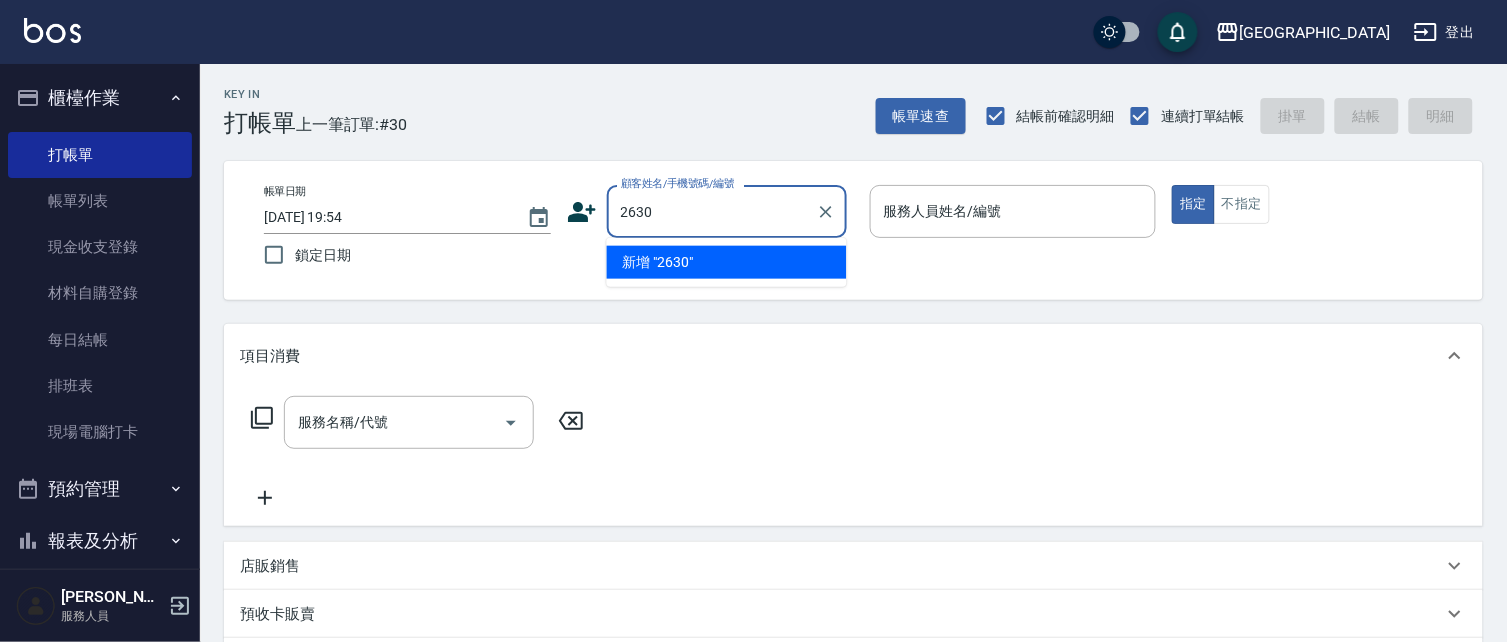 type on "2630" 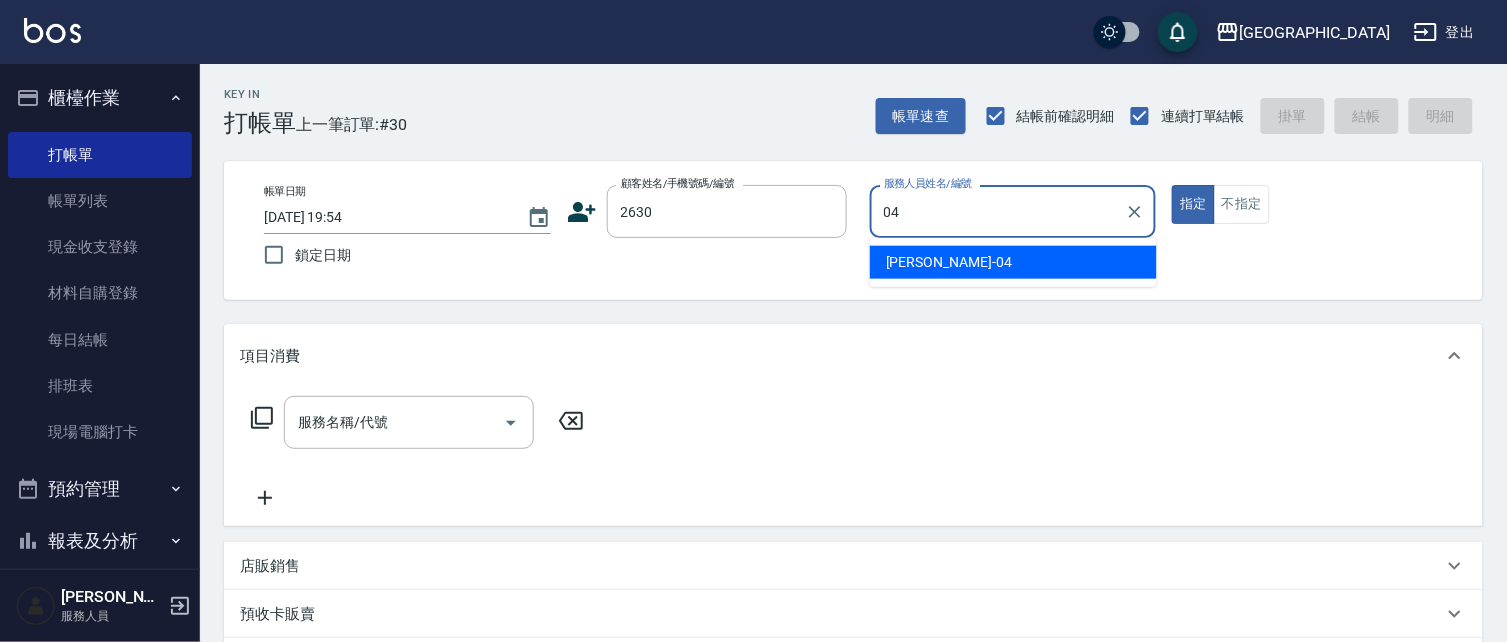 type on "陳永慧-04" 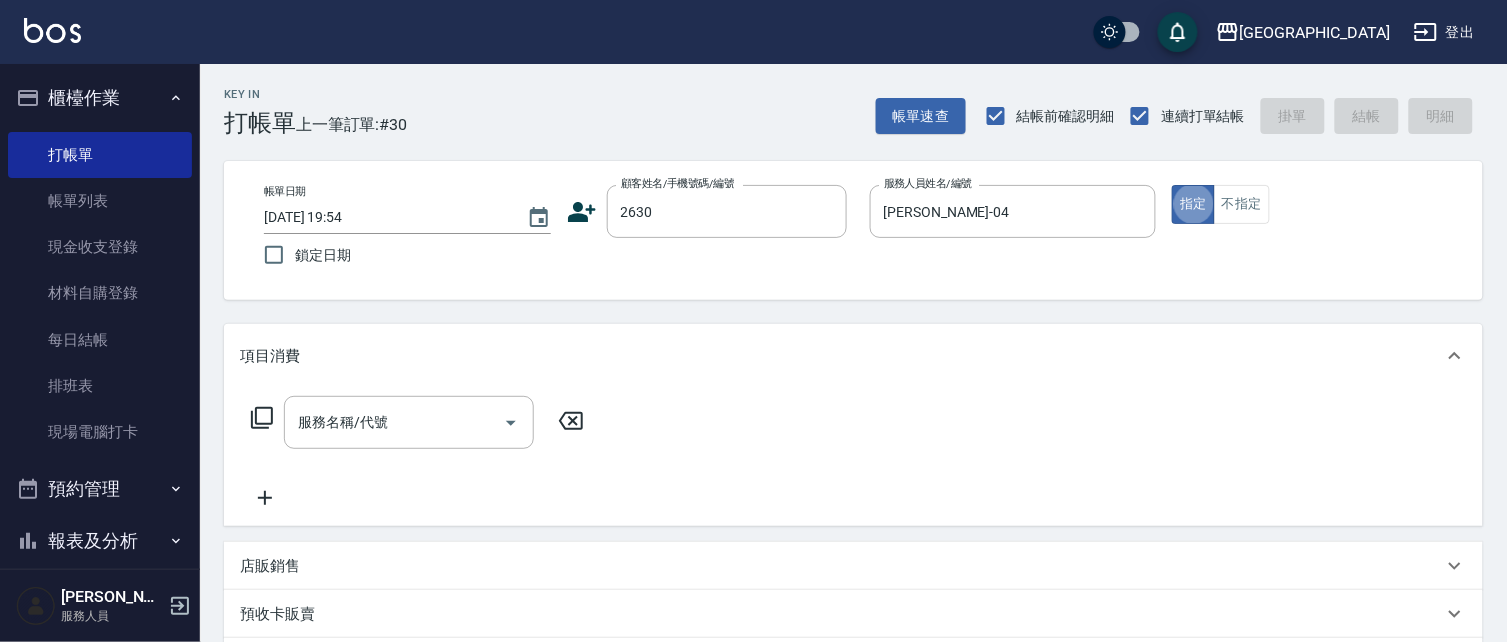 type on "true" 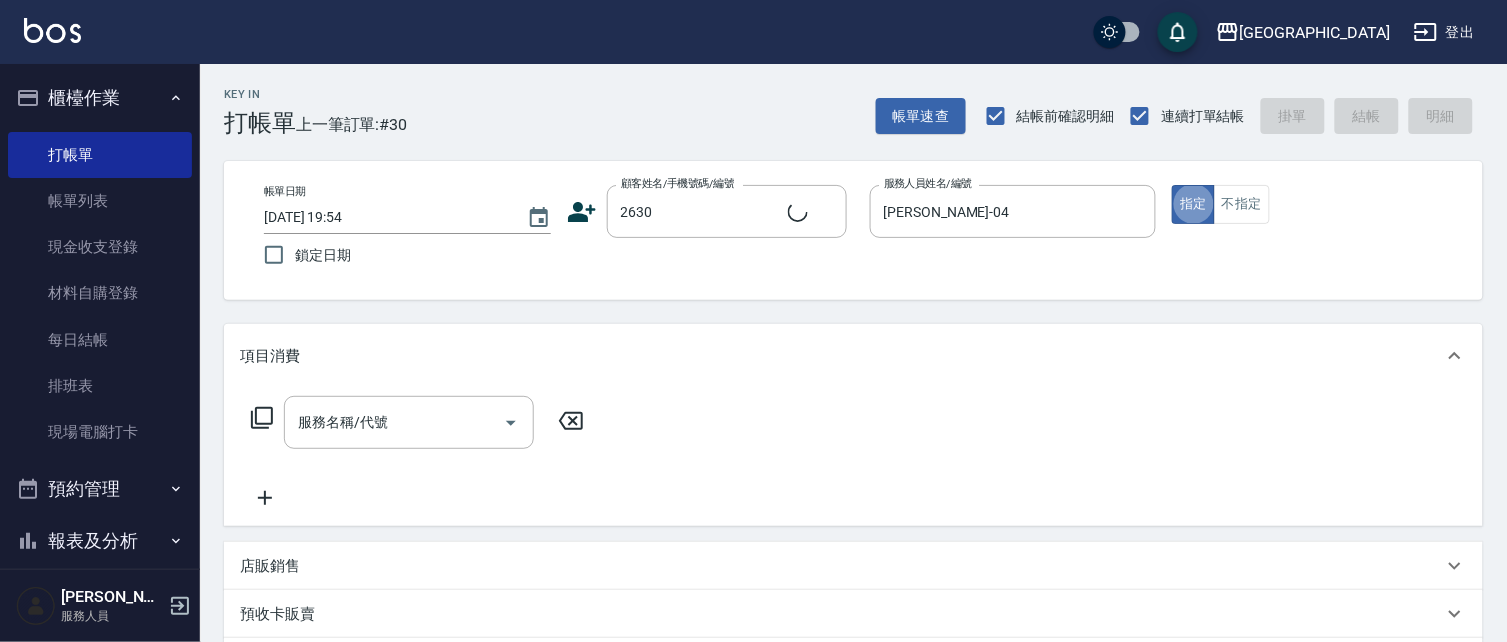 type on "蕭淑英/2630_蕭淑英/2630" 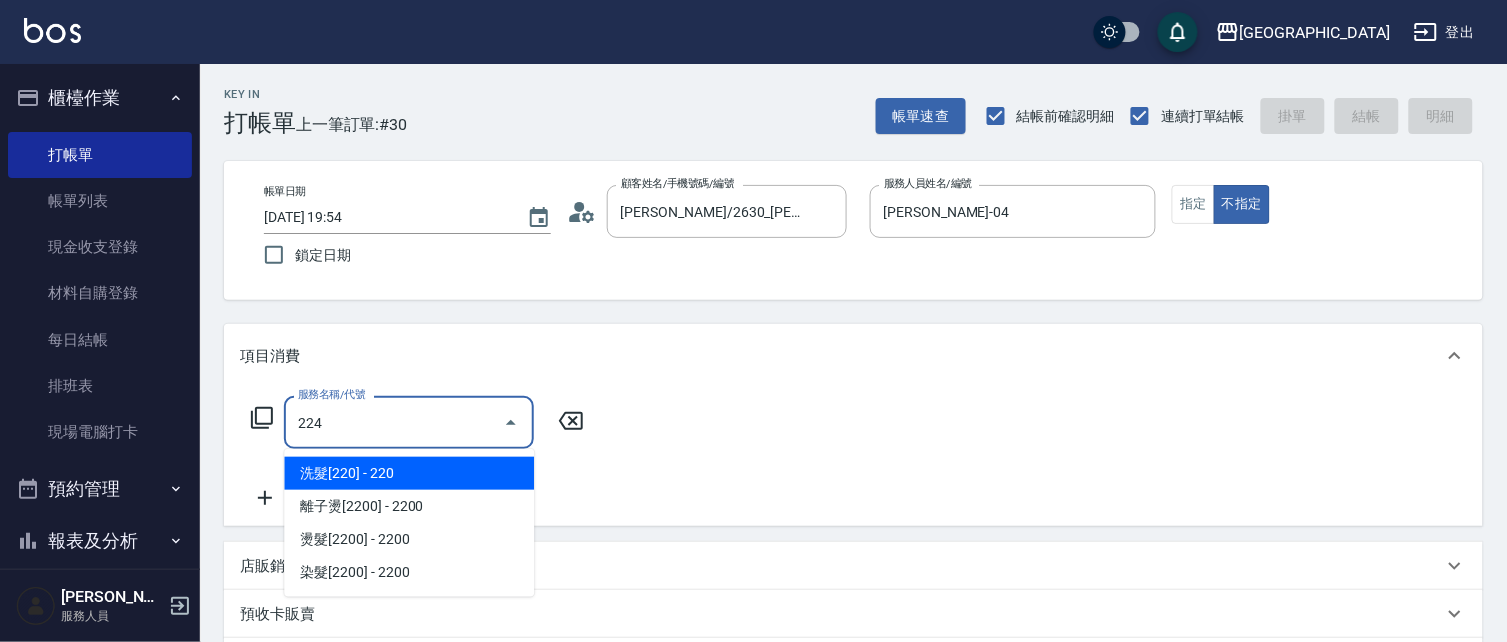 type on "洗髮(卡)230(224)" 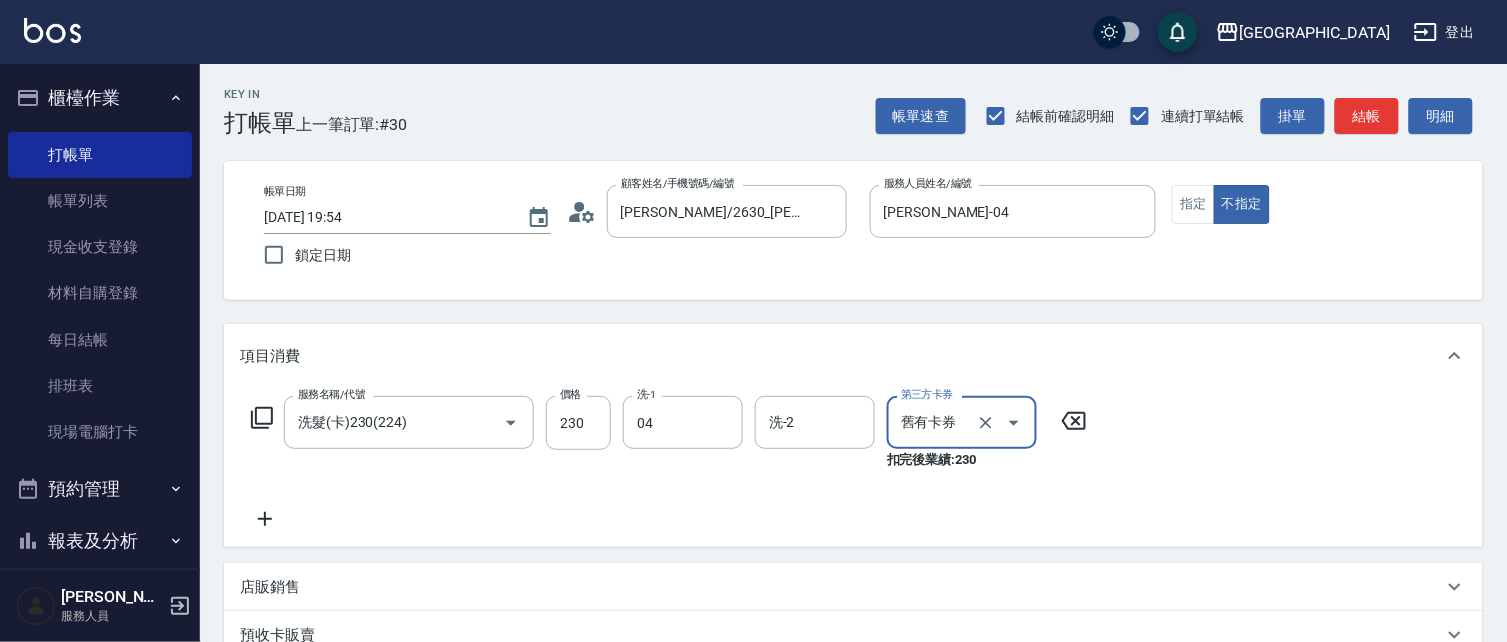 type on "陳永慧-04" 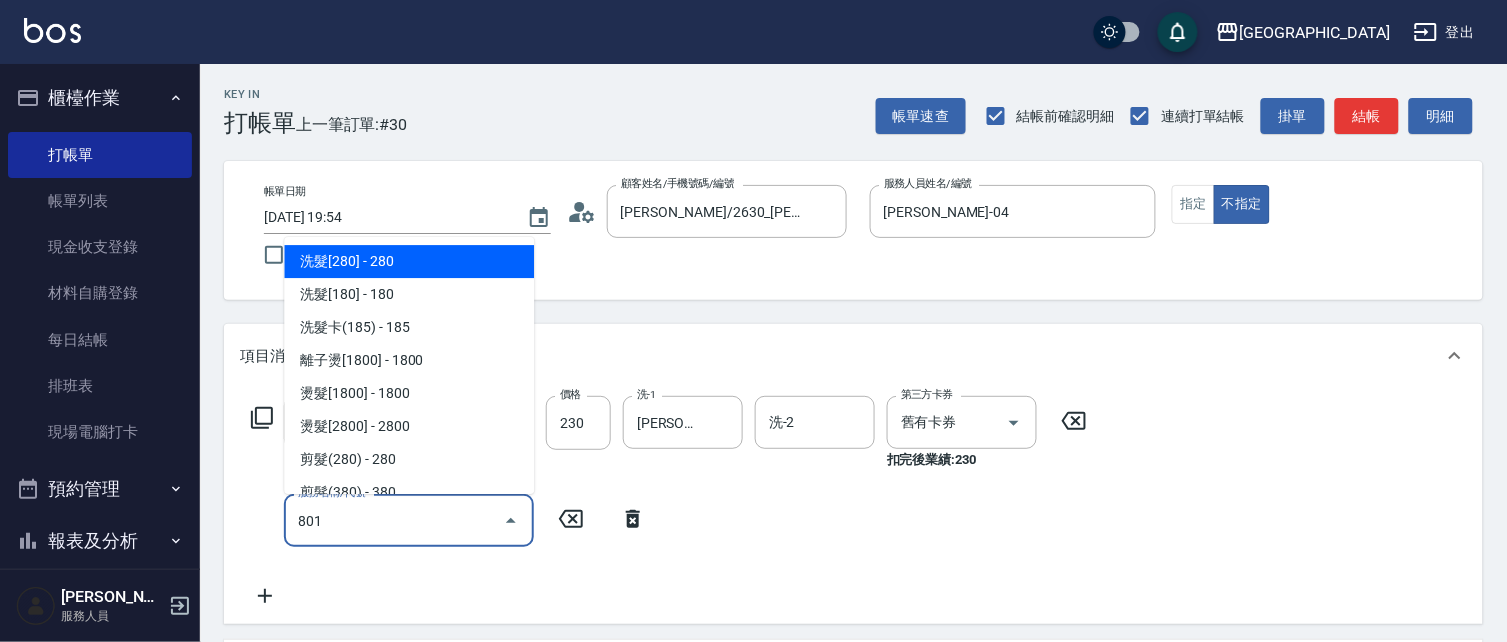 type on "潤絲(801)" 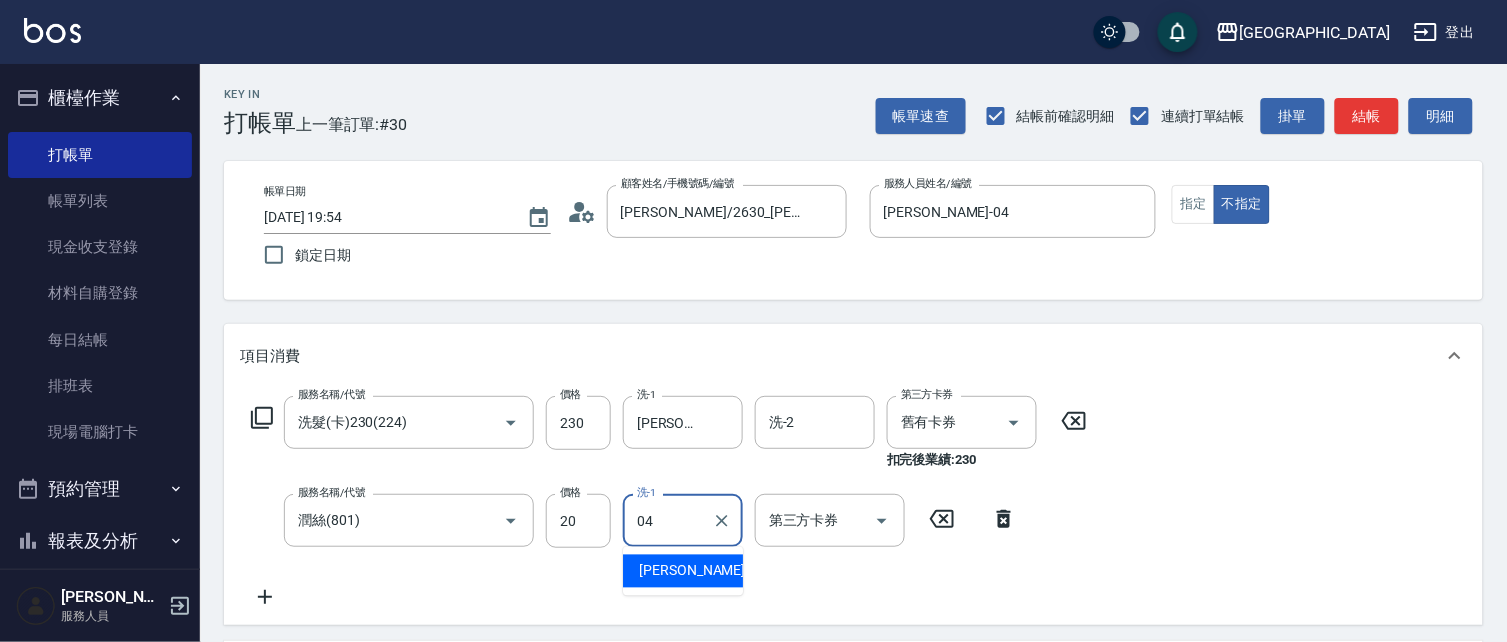 type on "陳永慧-04" 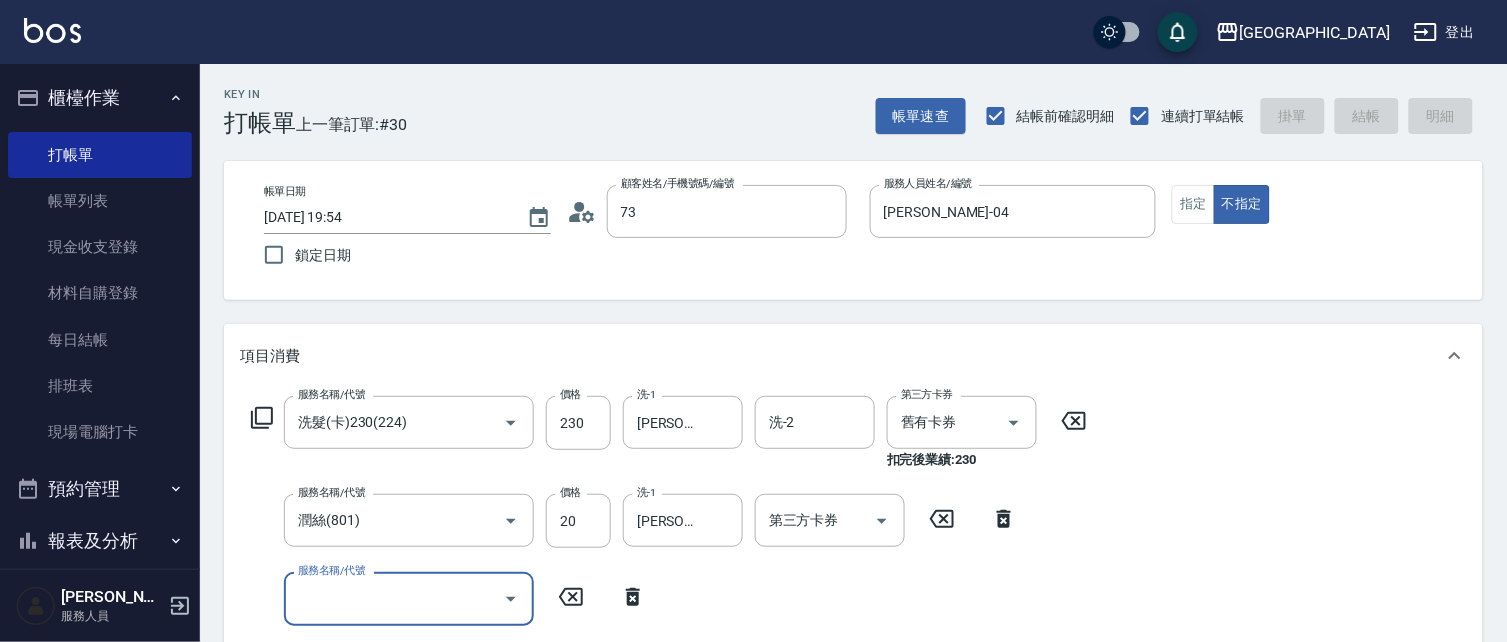 type on "735" 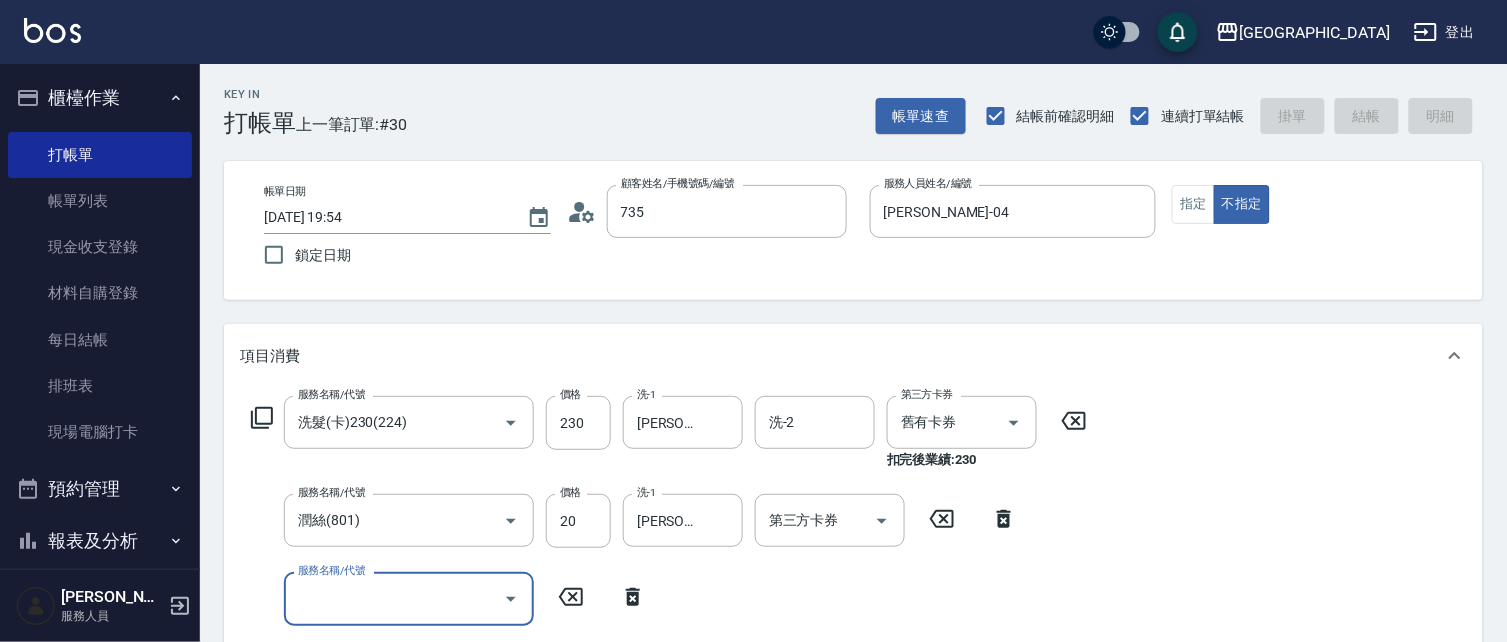 type 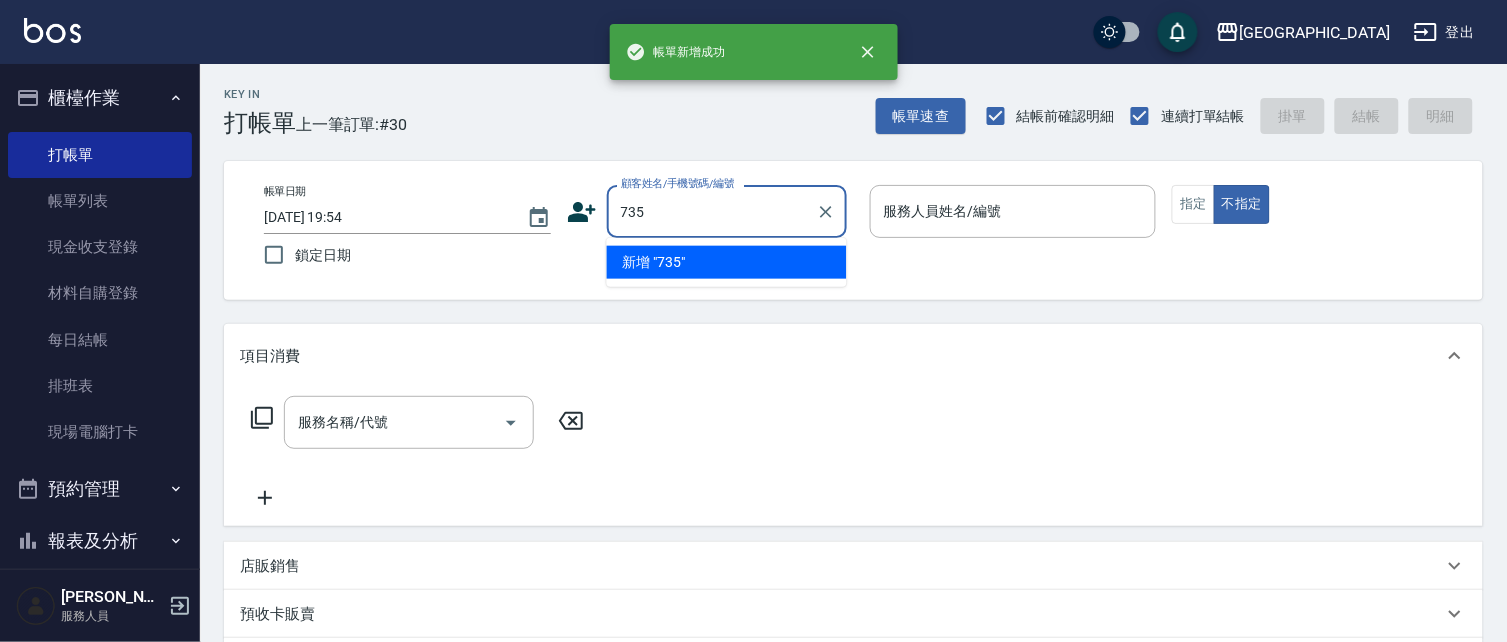 type on "735" 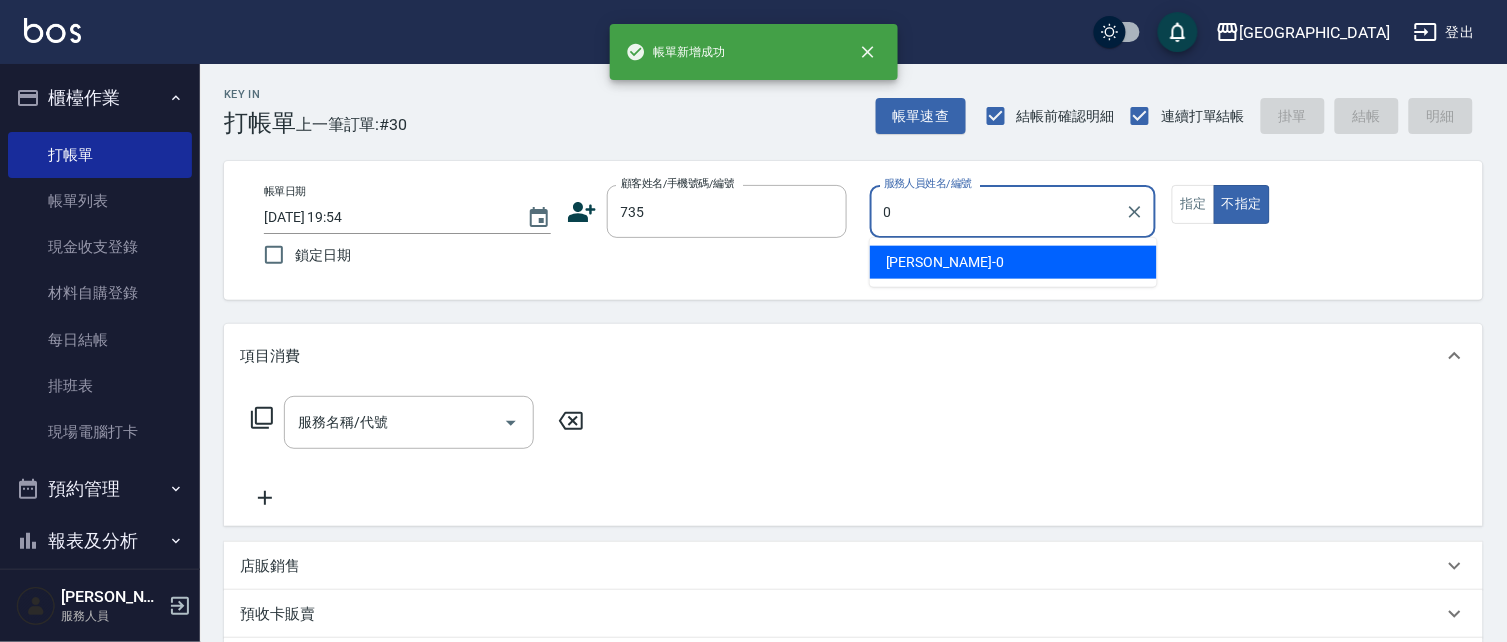 type on "735" 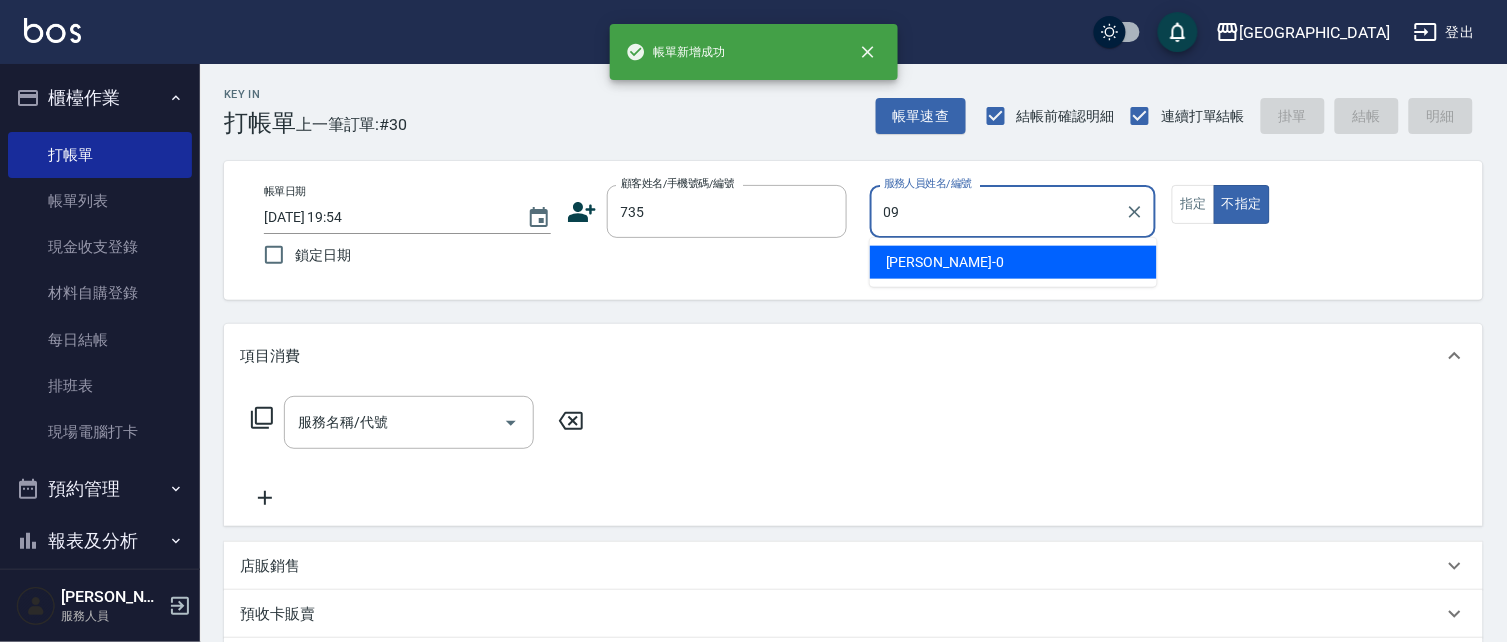 type on "09" 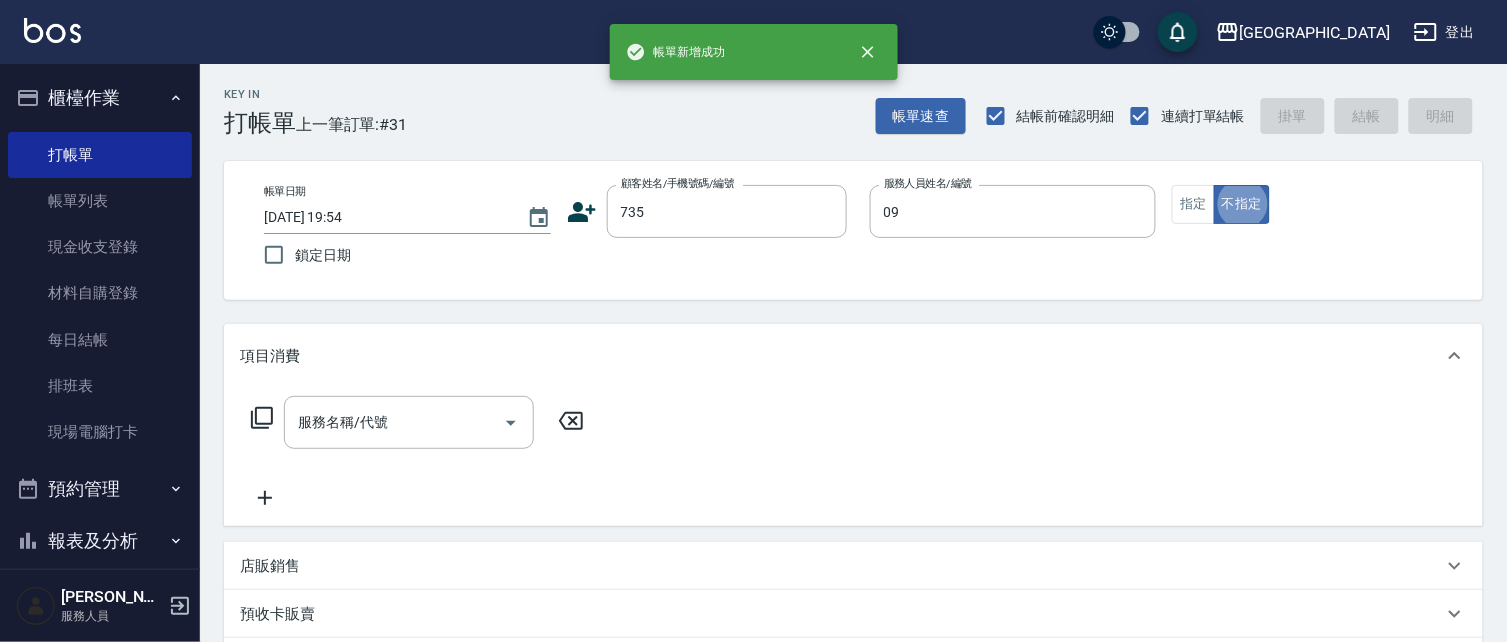 type on "蔡惠如-09" 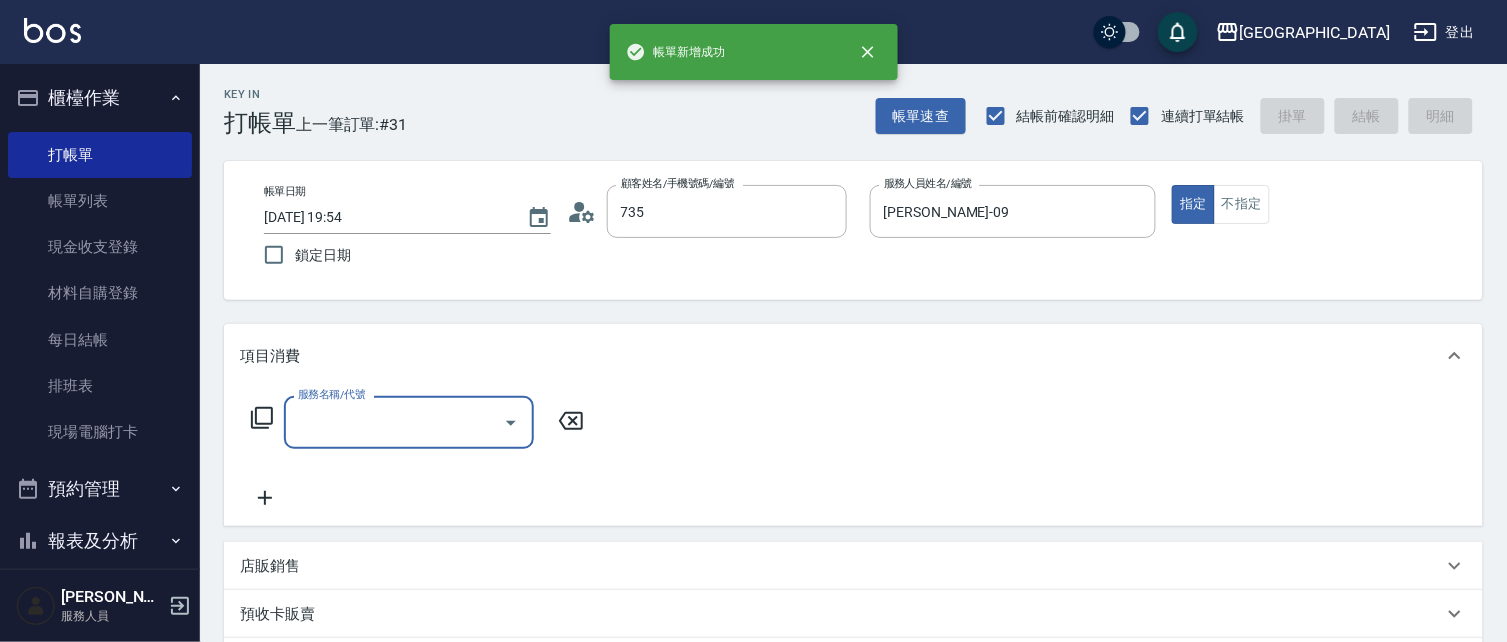 type on "蔡惠如/ 0958338986/735" 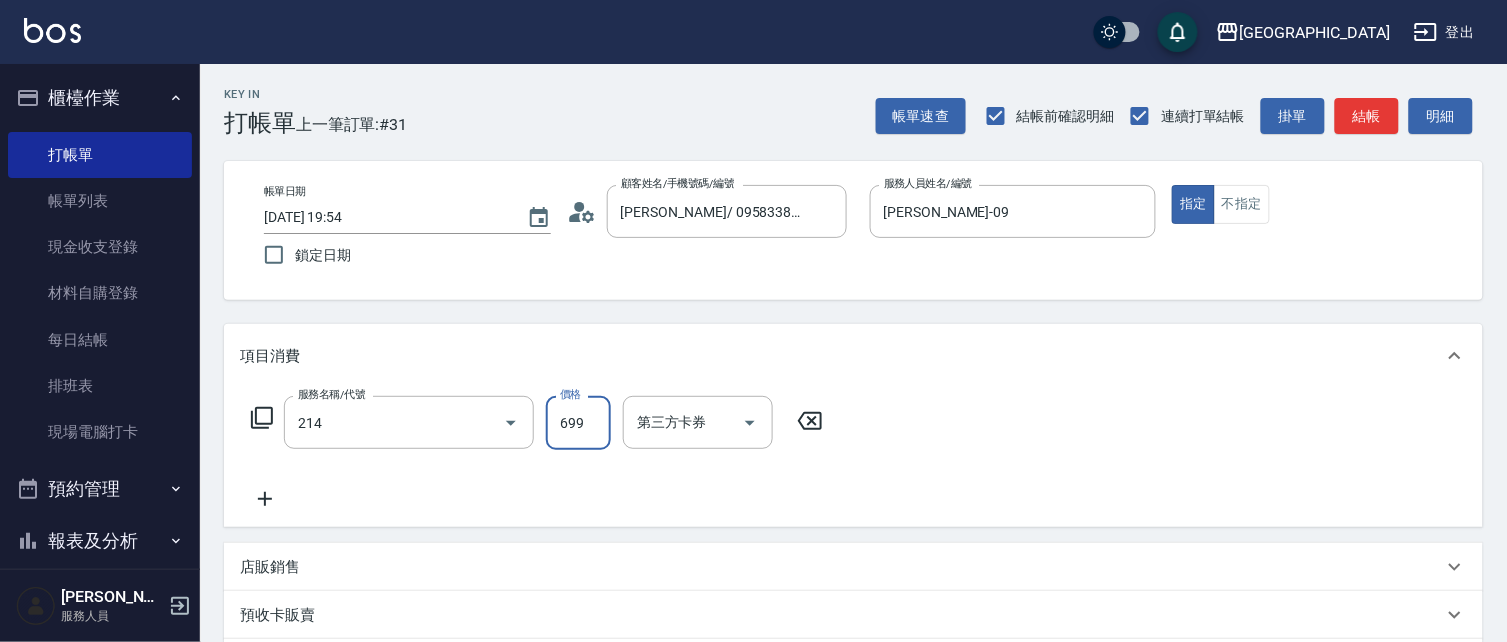 type on "滾珠洗髪699(214)" 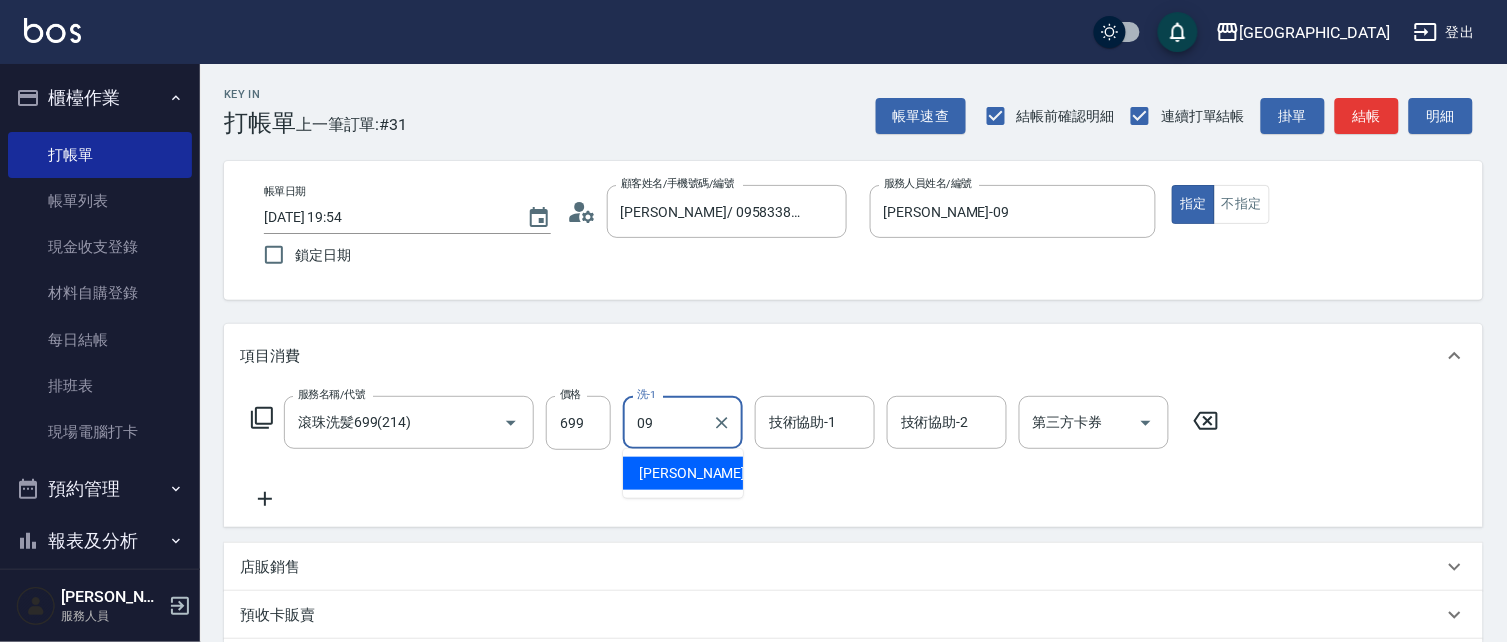 type on "蔡惠如-09" 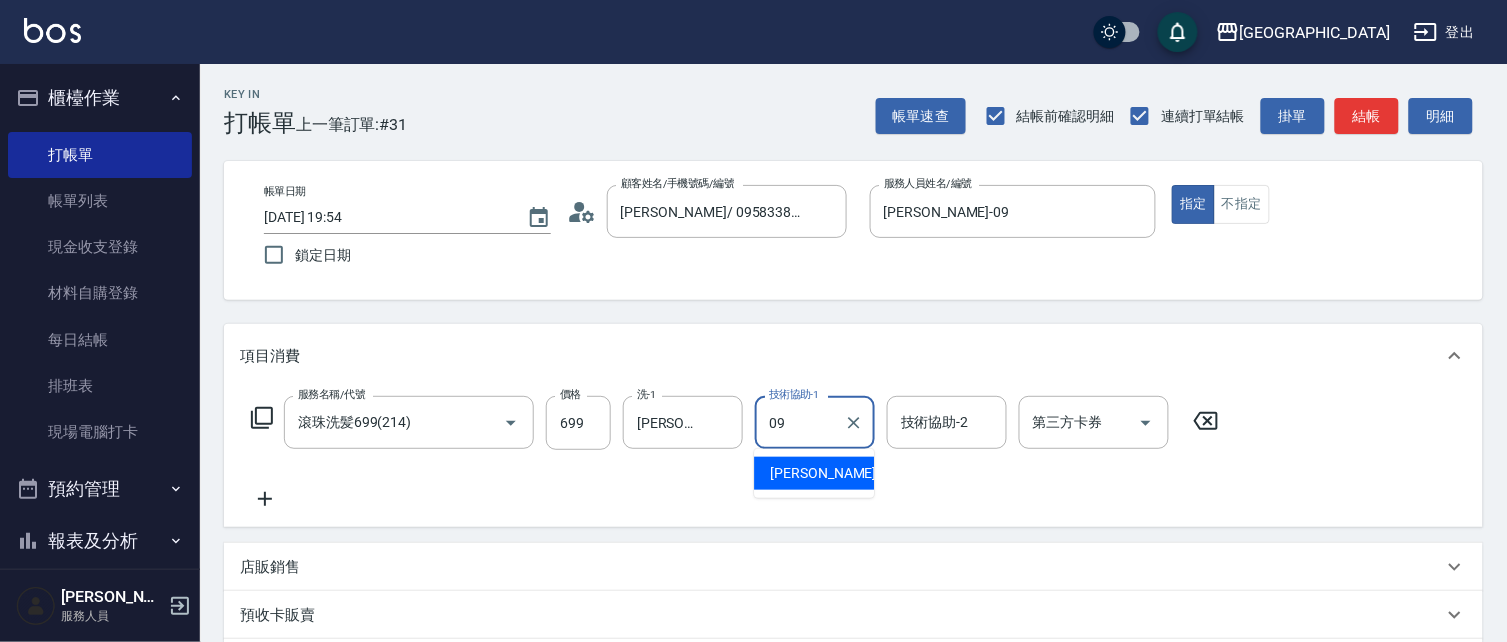 type on "蔡惠如-09" 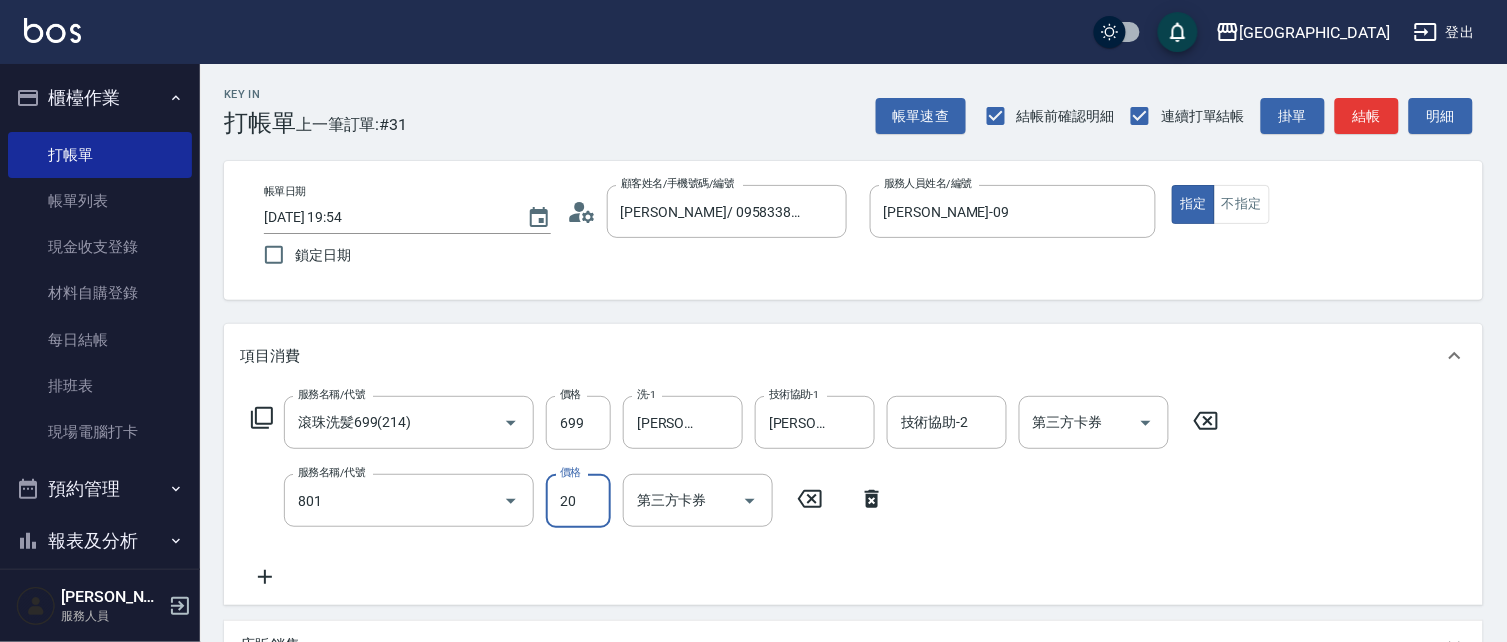 type on "潤絲(801)" 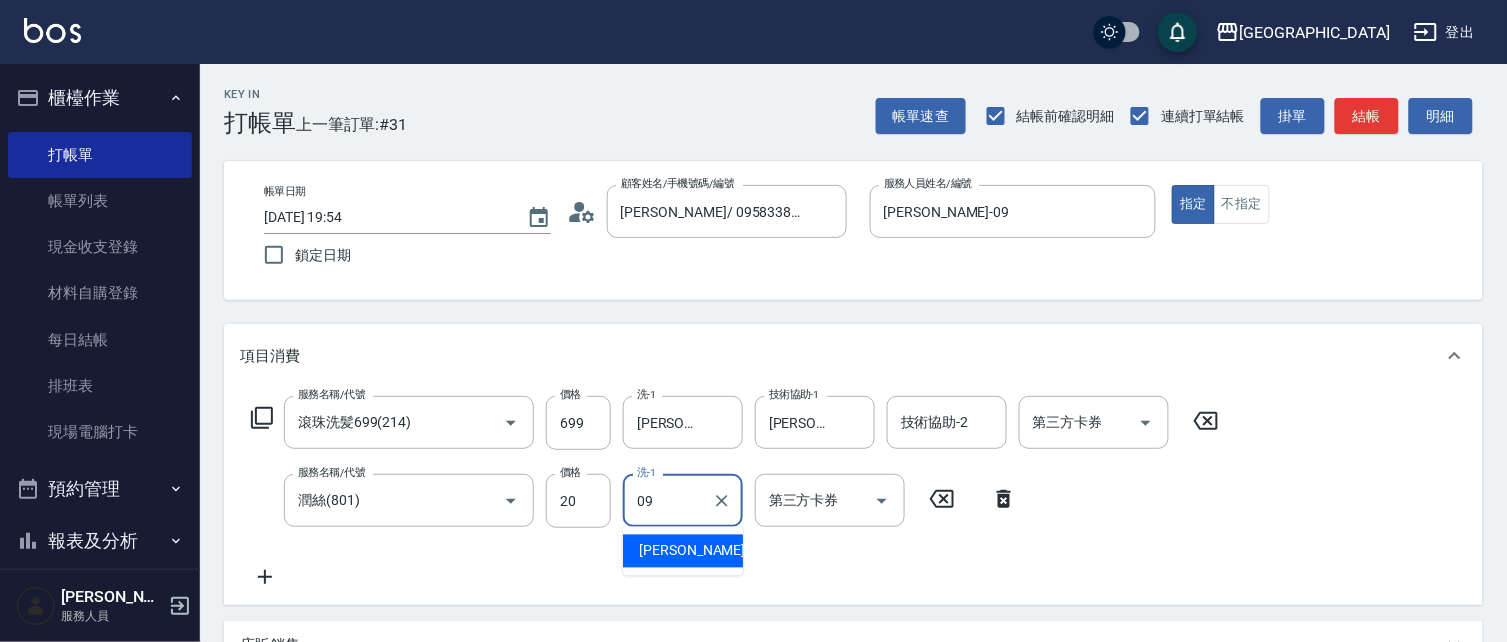 type on "蔡惠如-09" 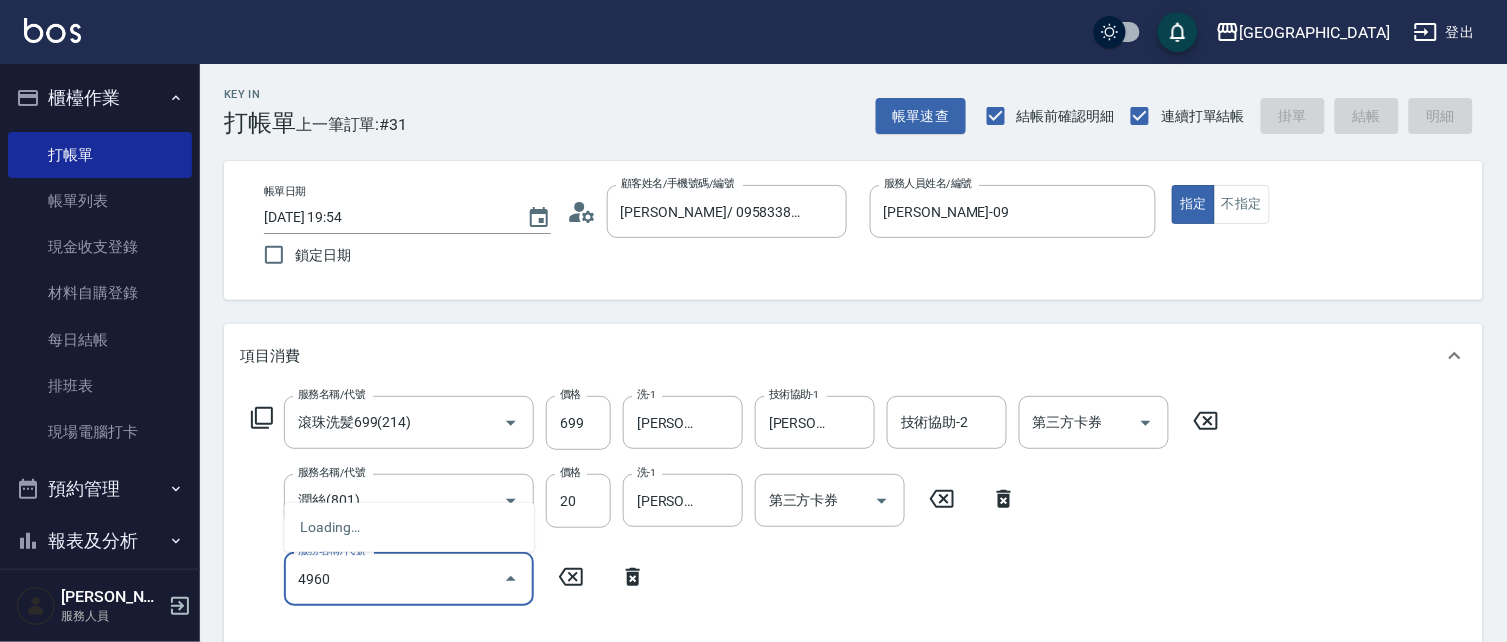 type on "2025/07/10 19:55" 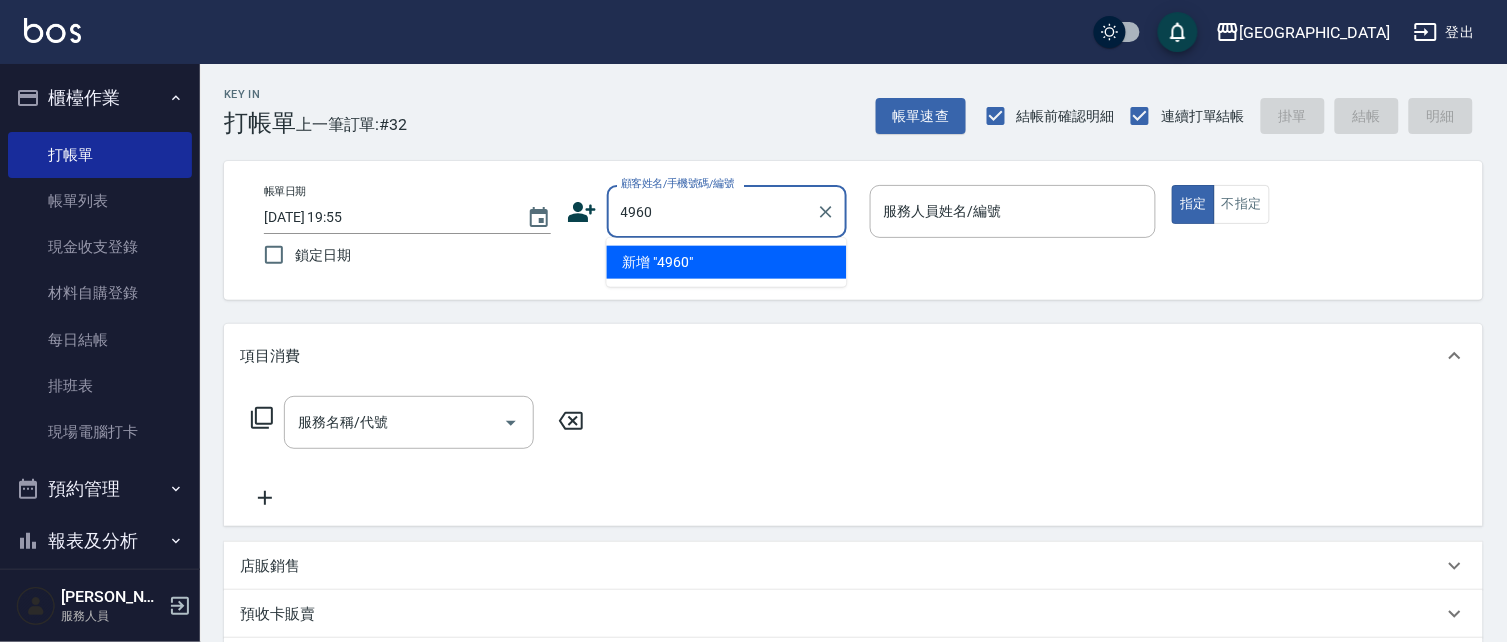 type on "4960" 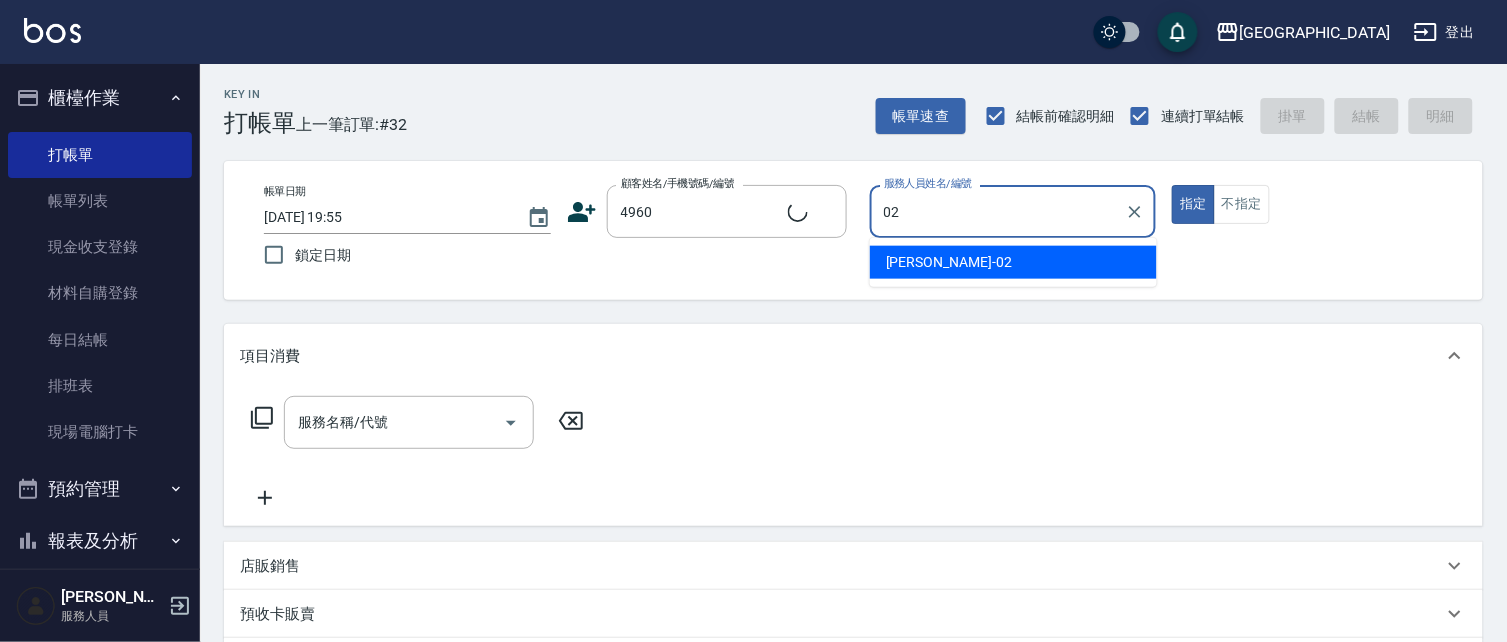 type on "02" 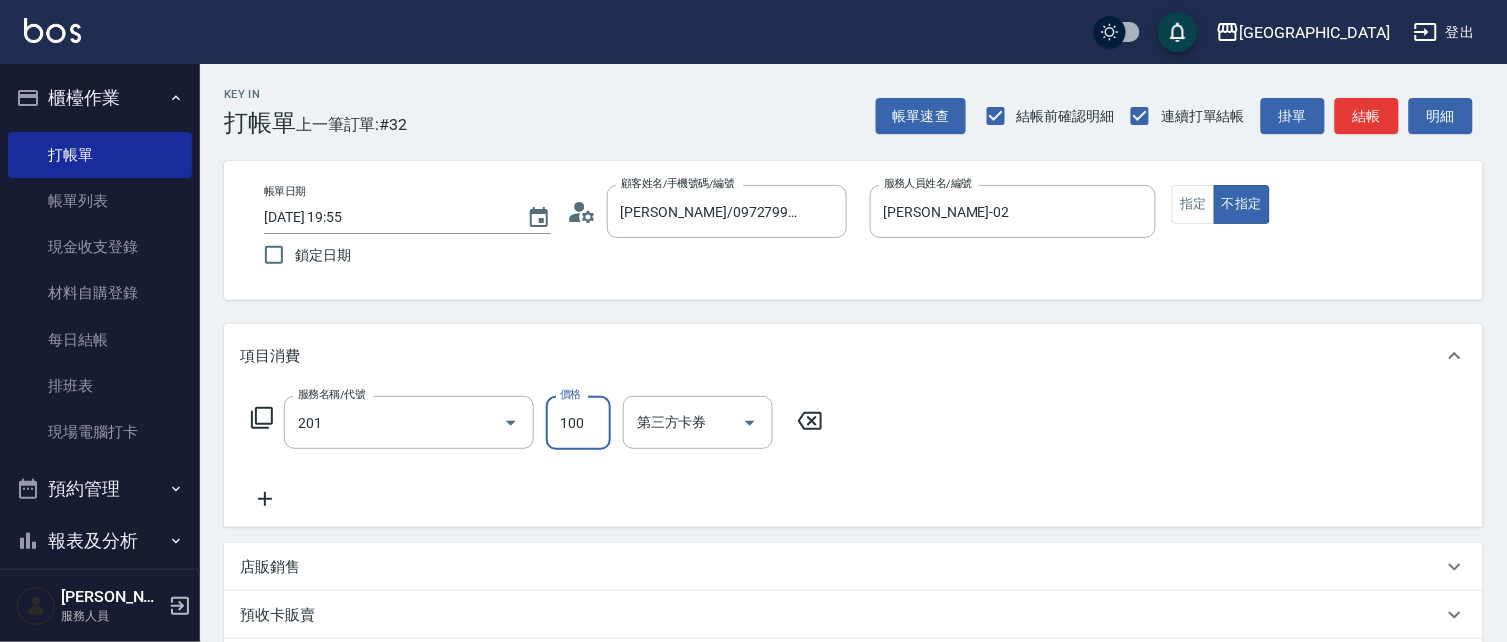 type on "洗髮[100](201)" 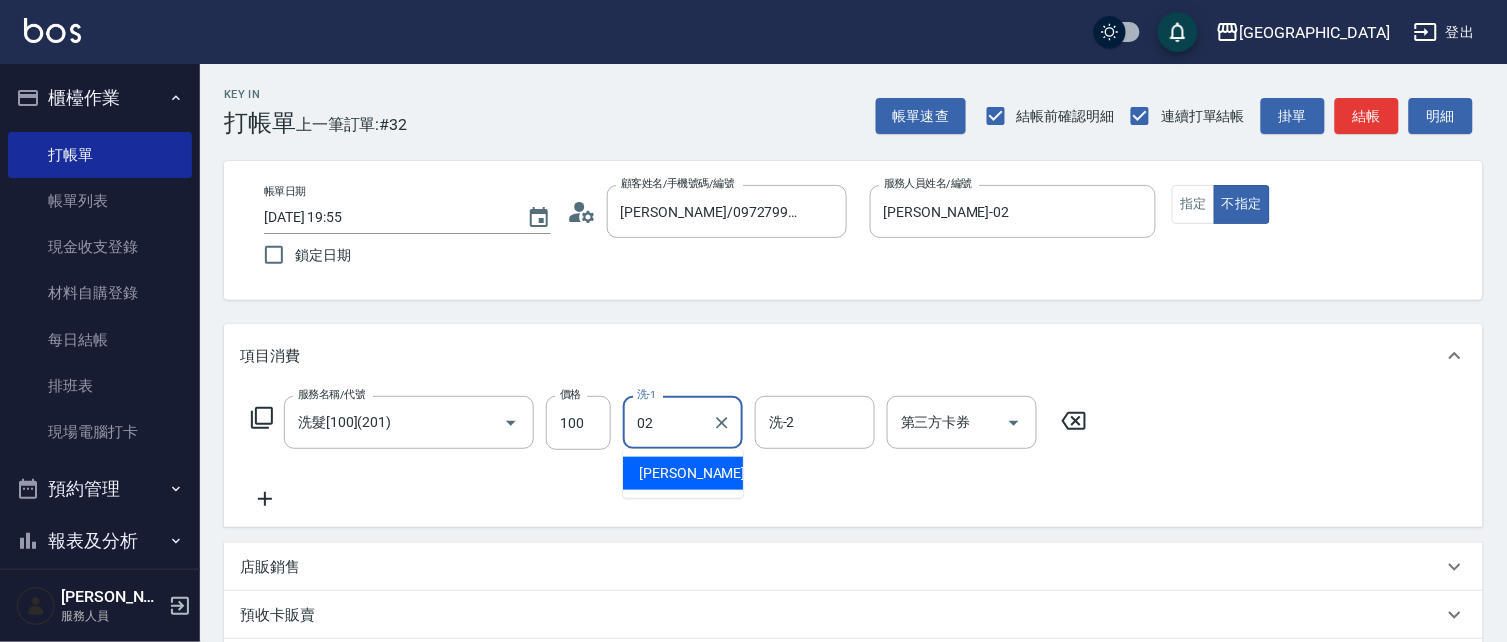 type on "李秋琴-02" 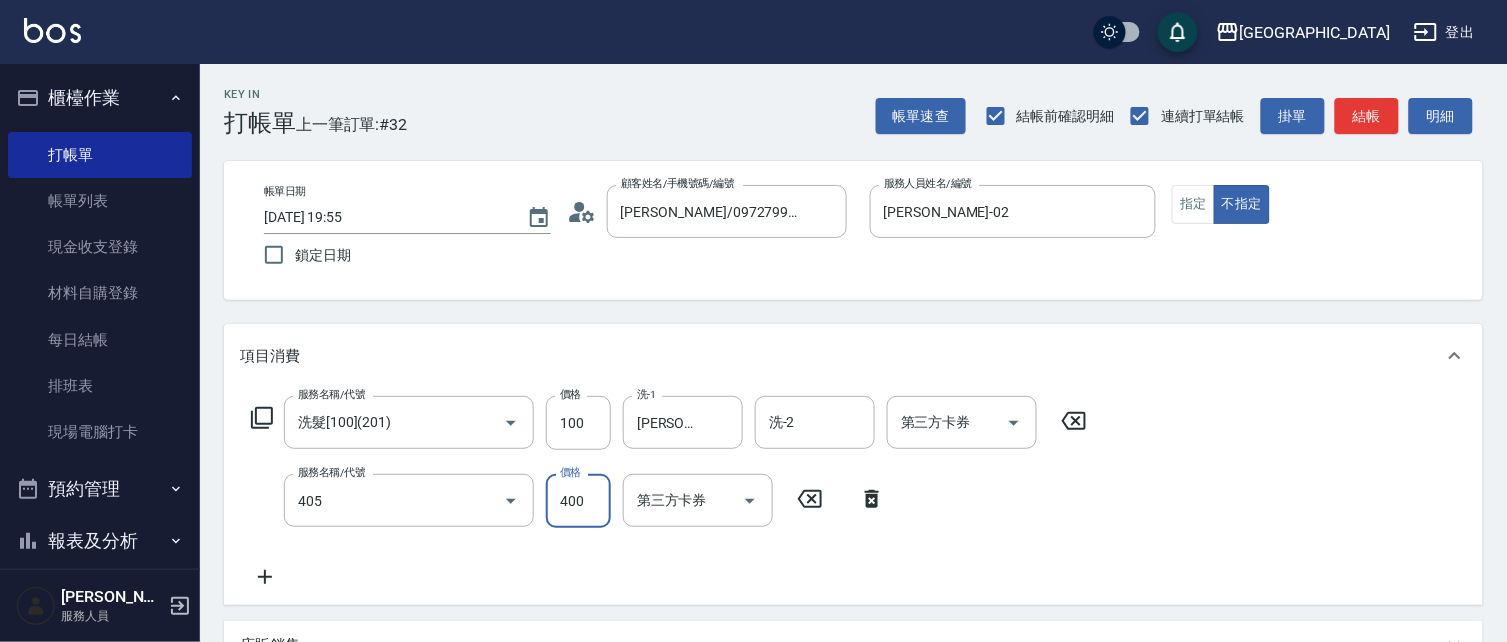 type on "剪髮(400)(405)" 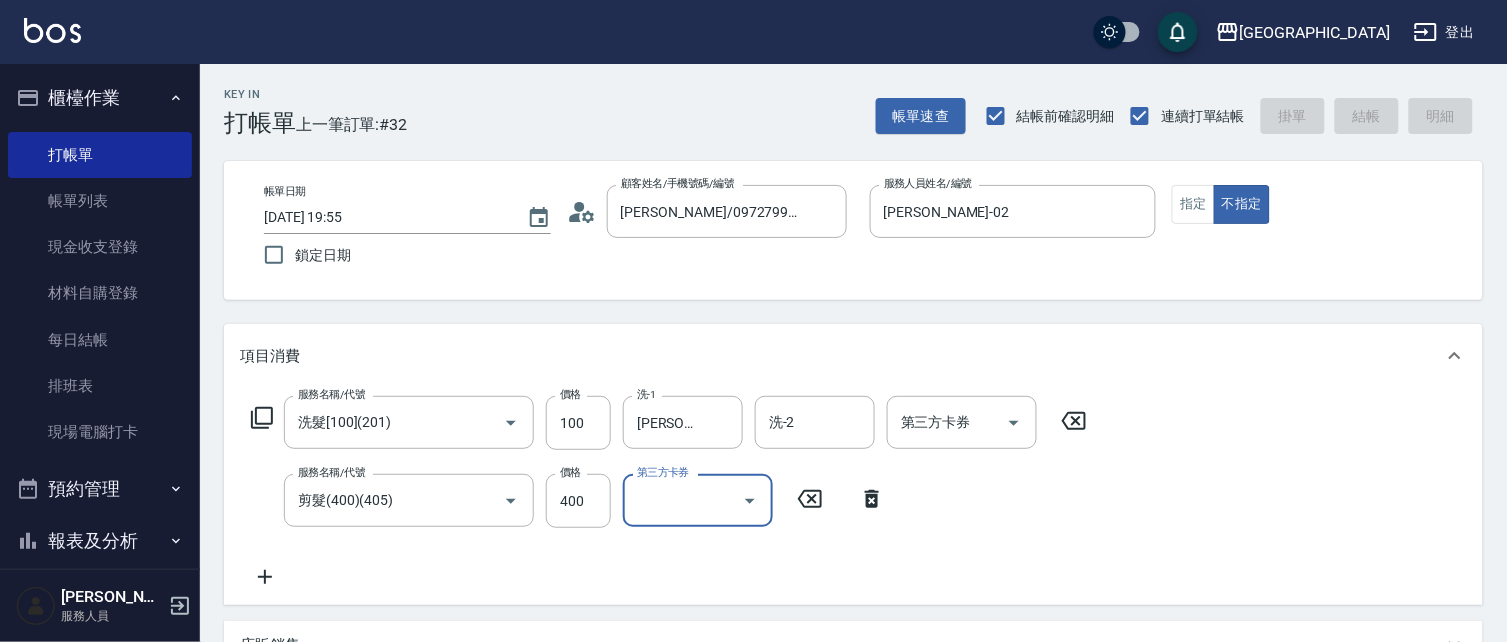 type 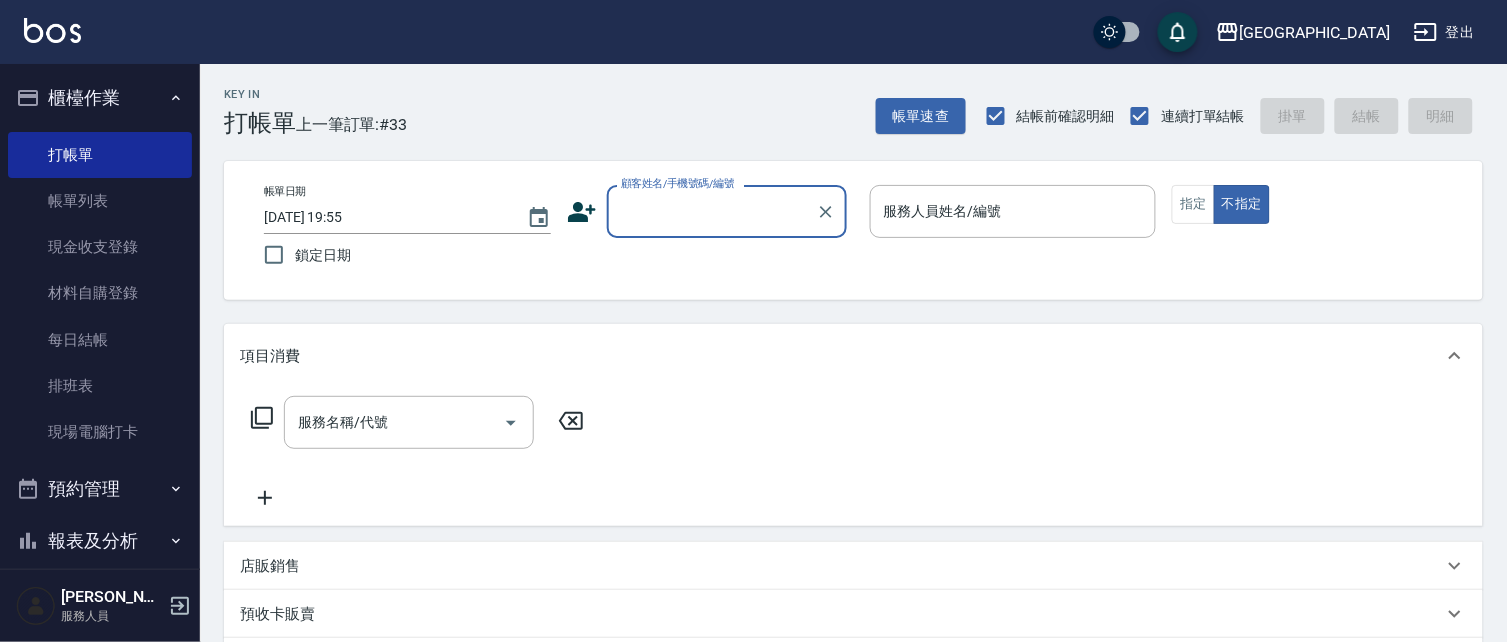 drag, startPoint x: 770, startPoint y: 312, endPoint x: 792, endPoint y: 333, distance: 30.413813 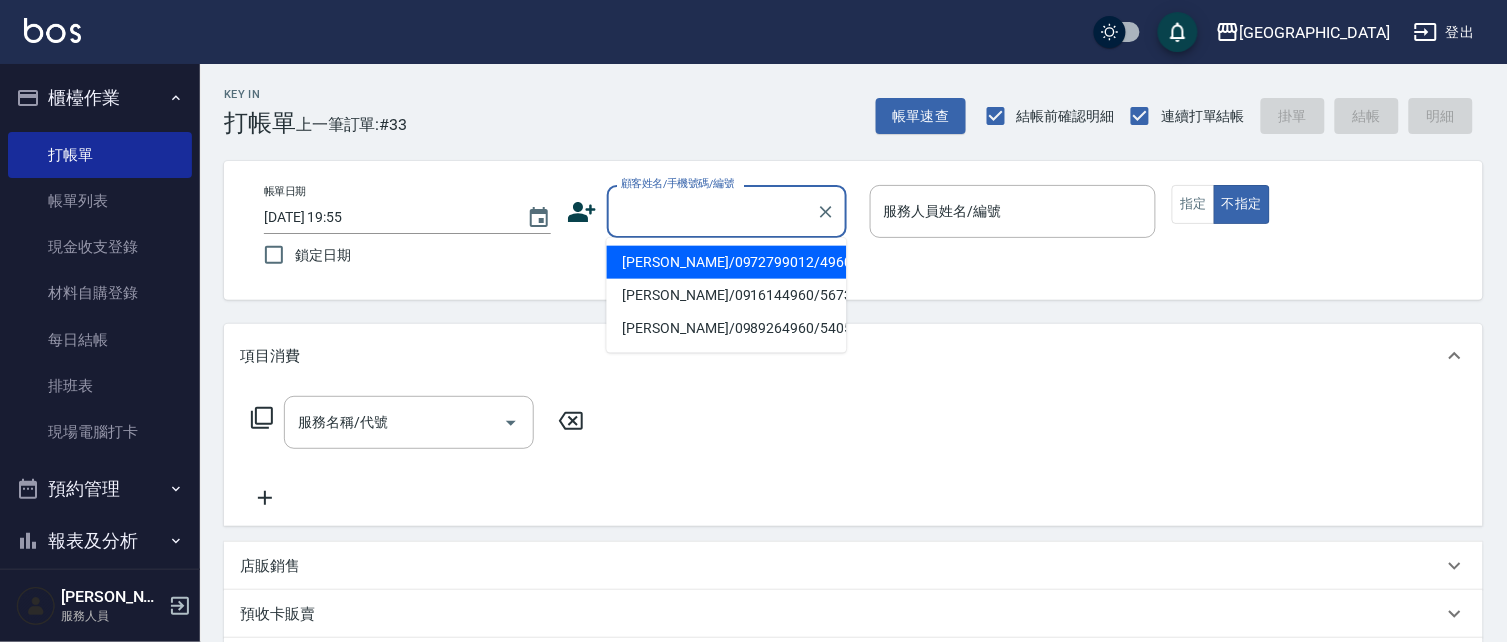 click on "顧客姓名/手機號碼/編號" at bounding box center (712, 211) 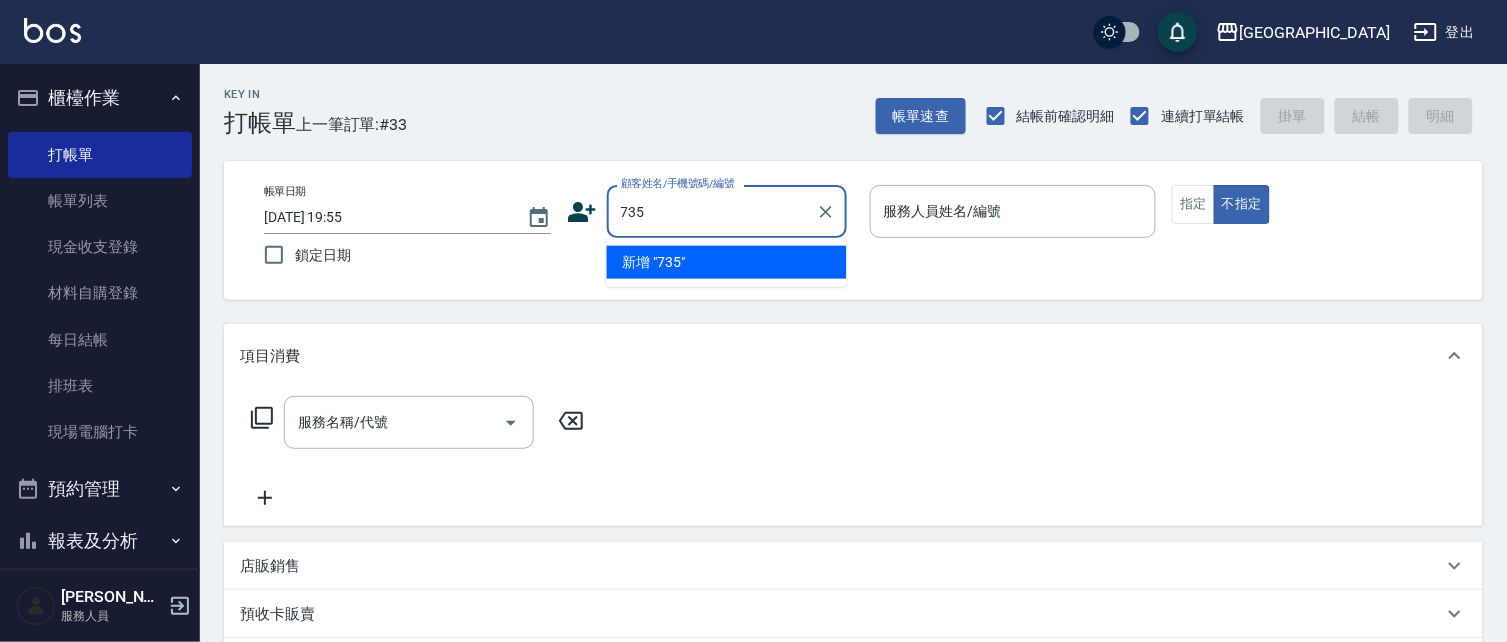 type on "735" 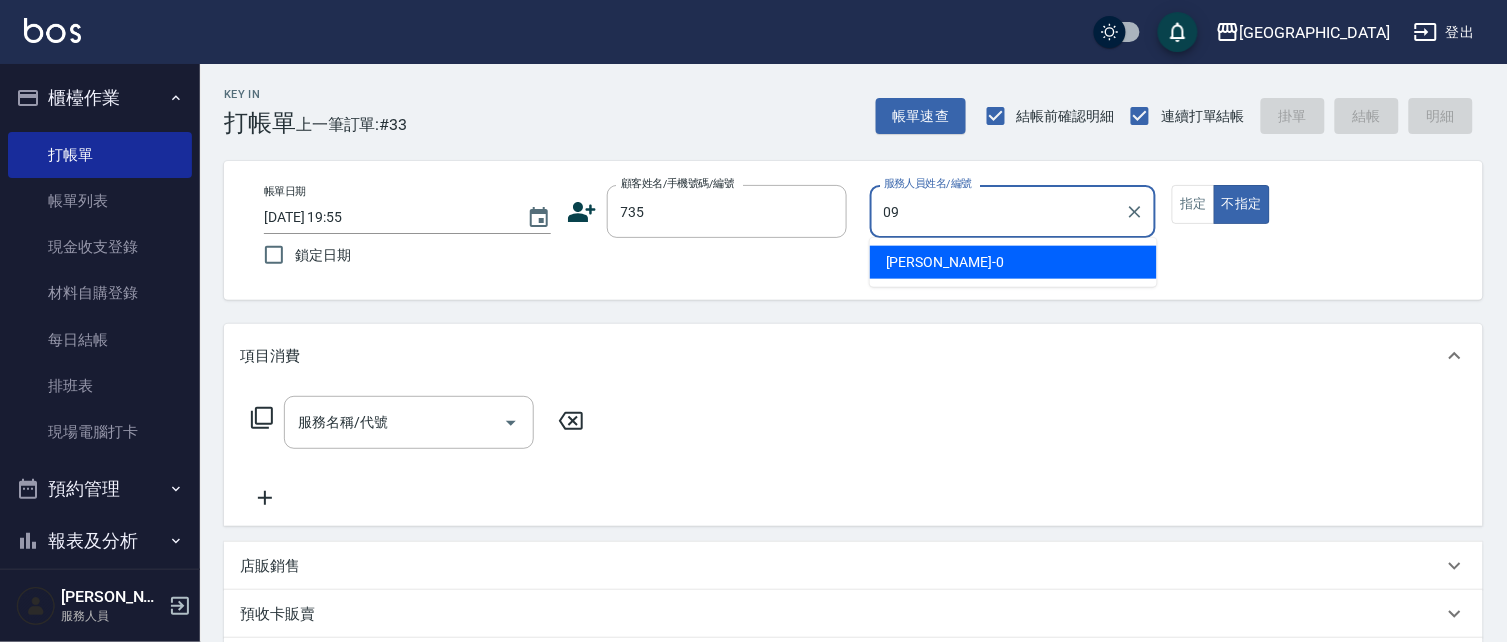 type on "蔡惠如-09" 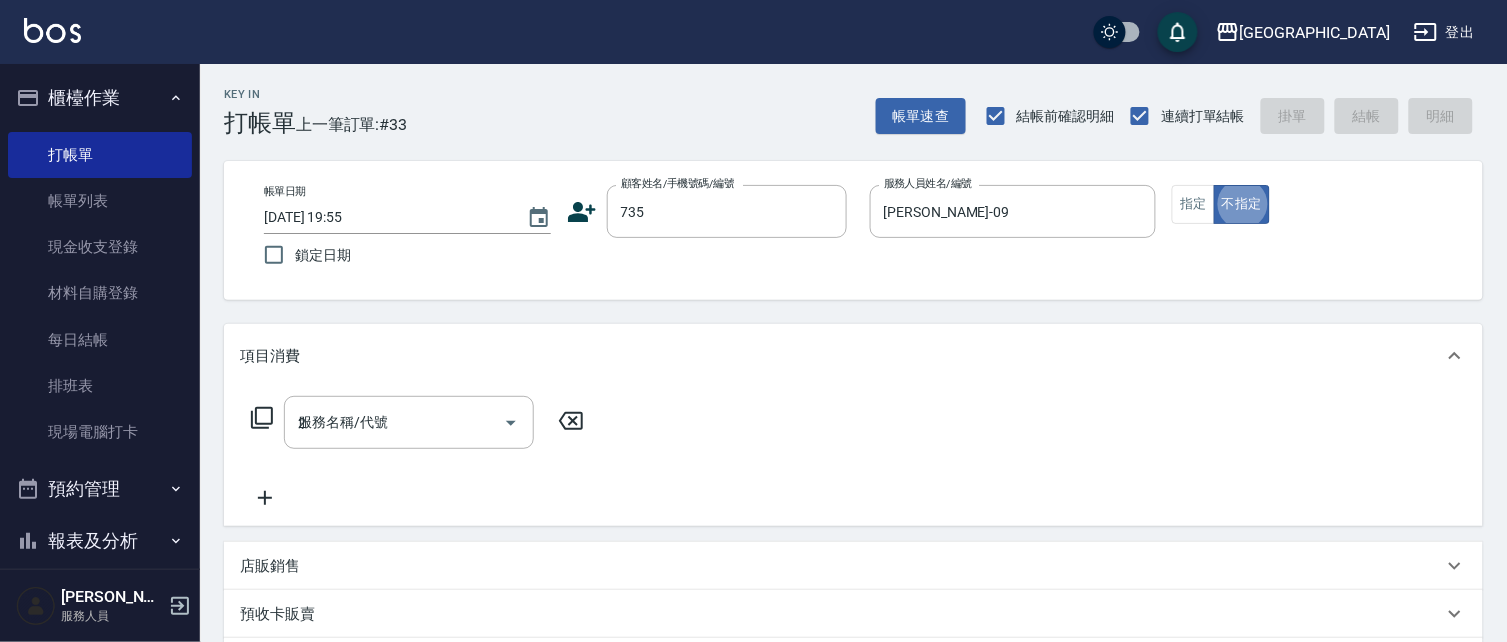 type on "20" 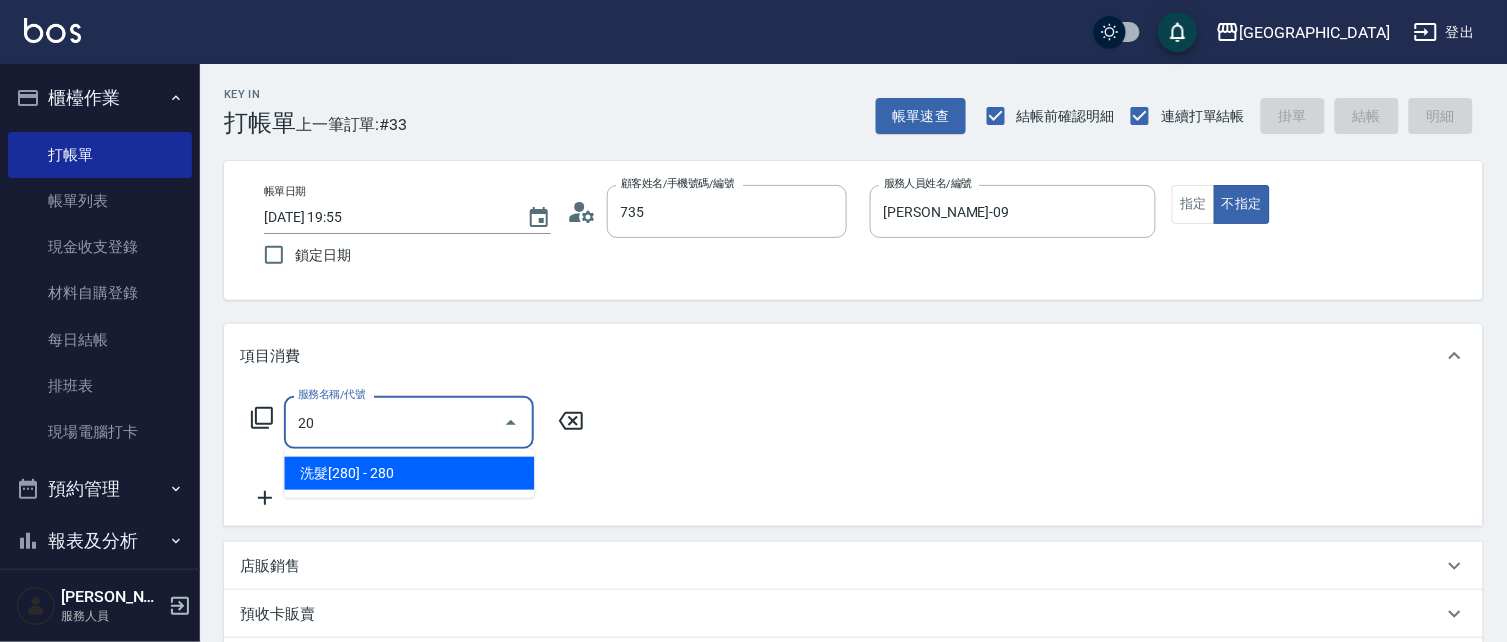 type on "蔡惠如/ 0958338986/735" 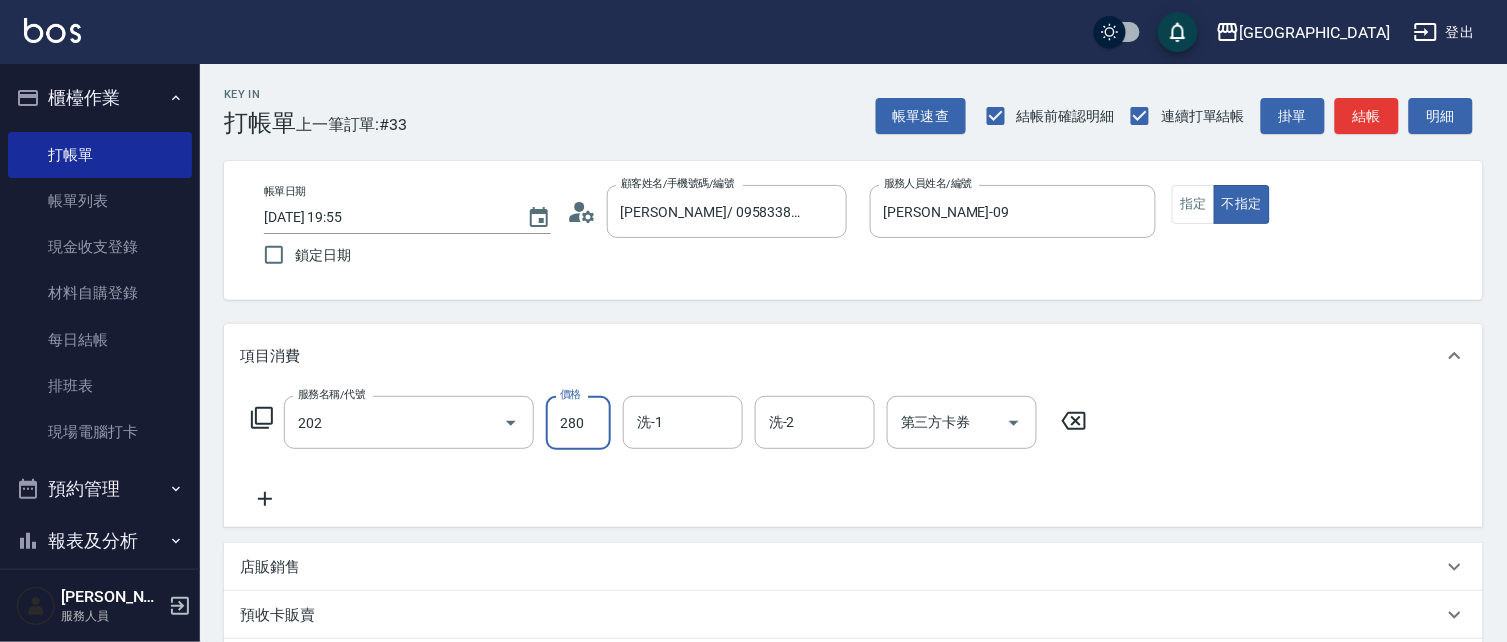 type on "洗髮[280](202)" 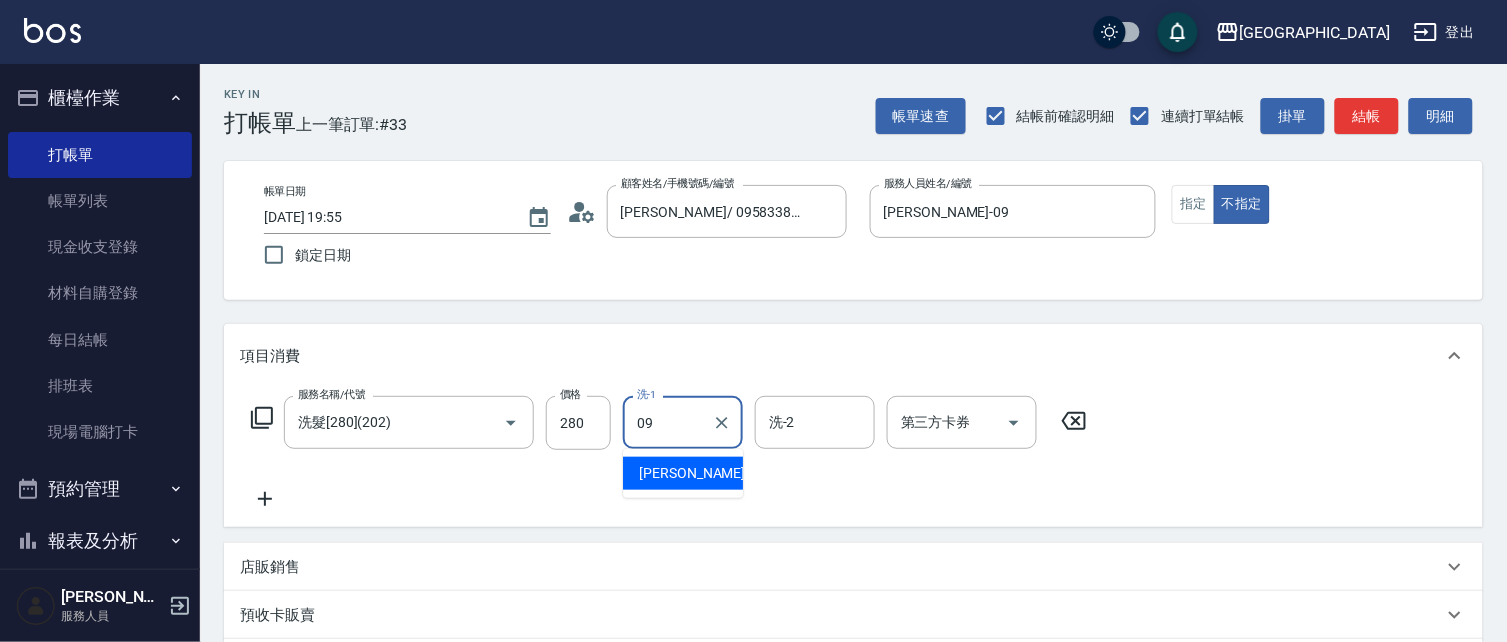 type on "蔡惠如-09" 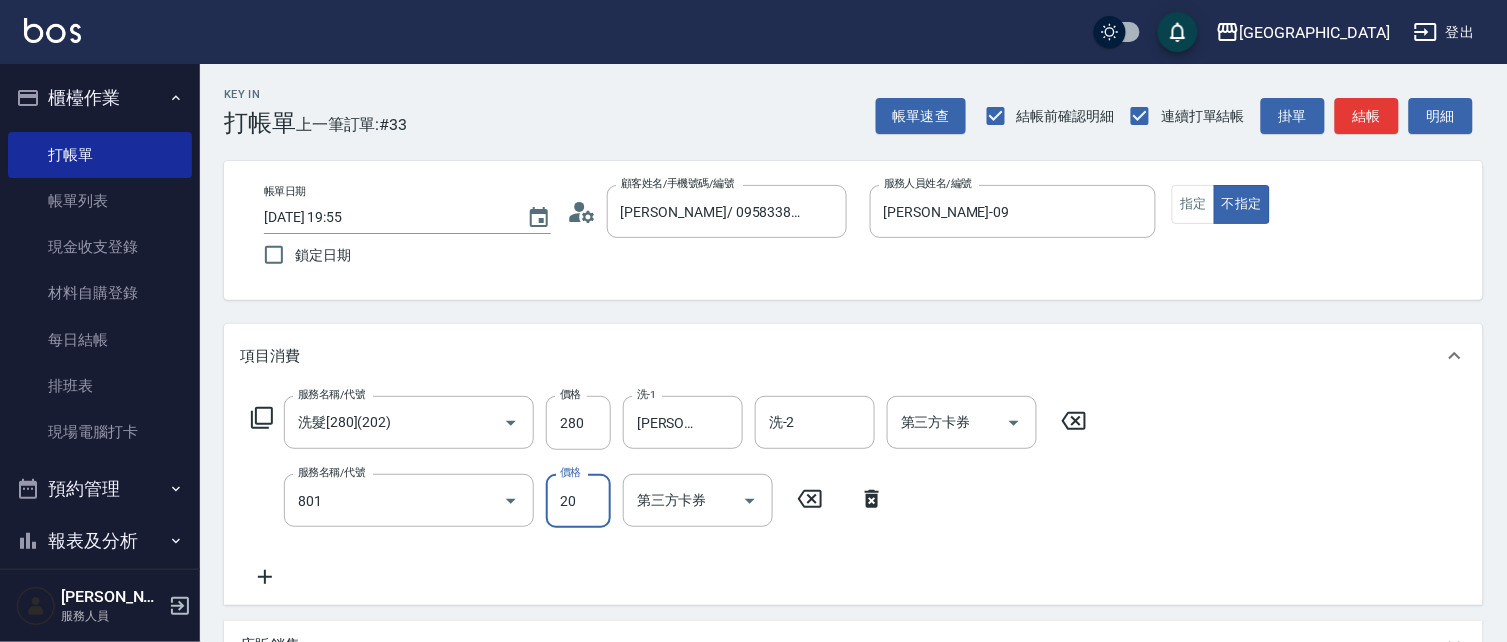 type on "潤絲(801)" 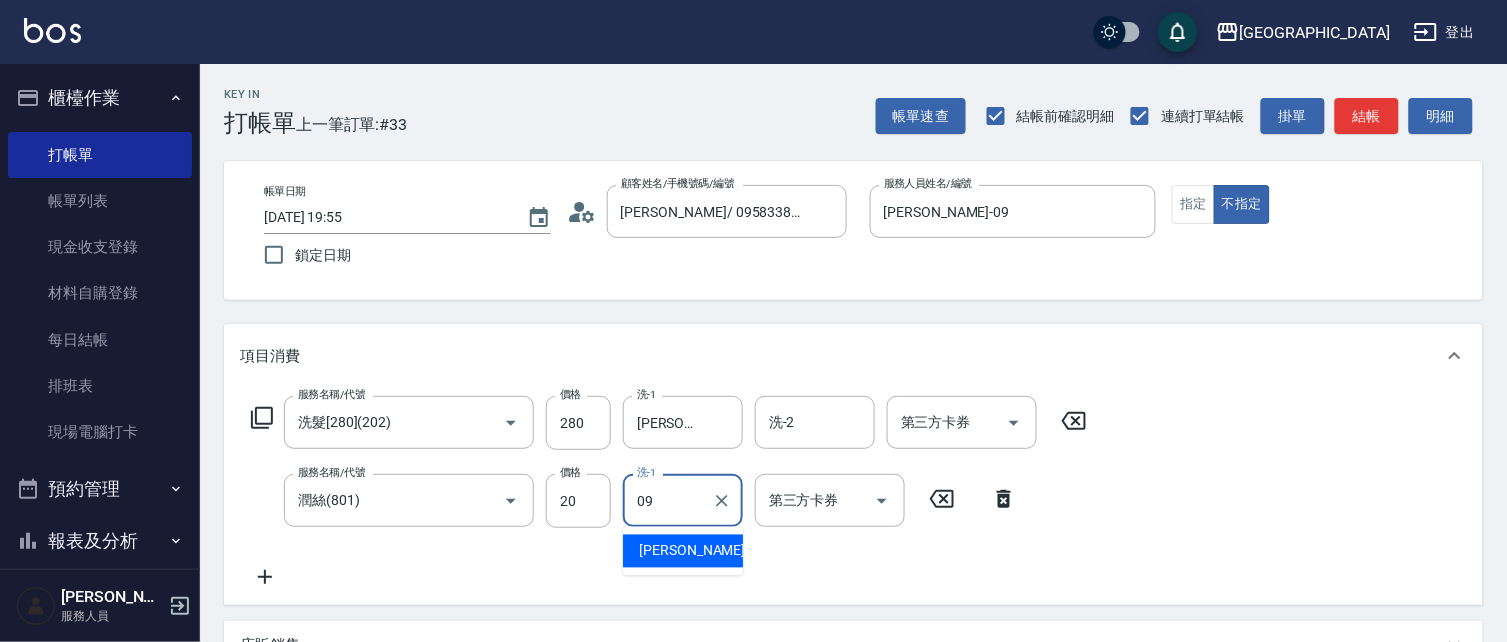 type on "蔡惠如-09" 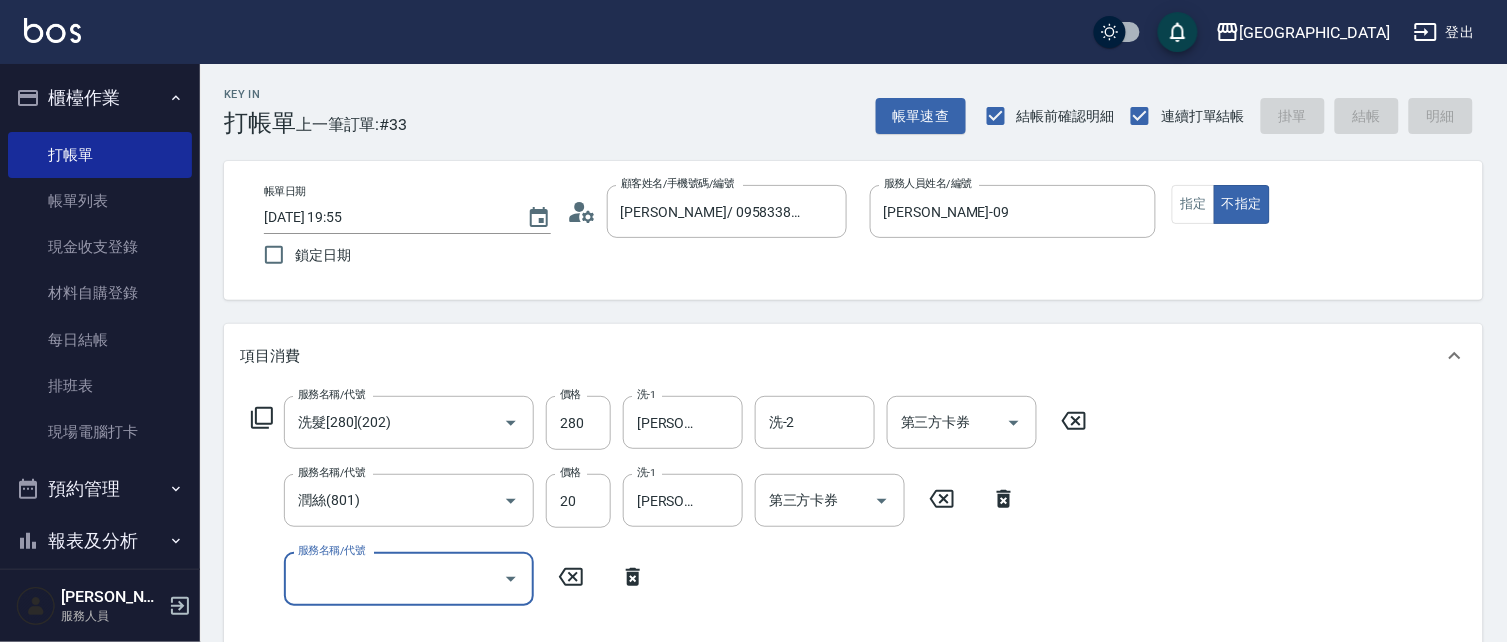 type on "2025/07/10 20:23" 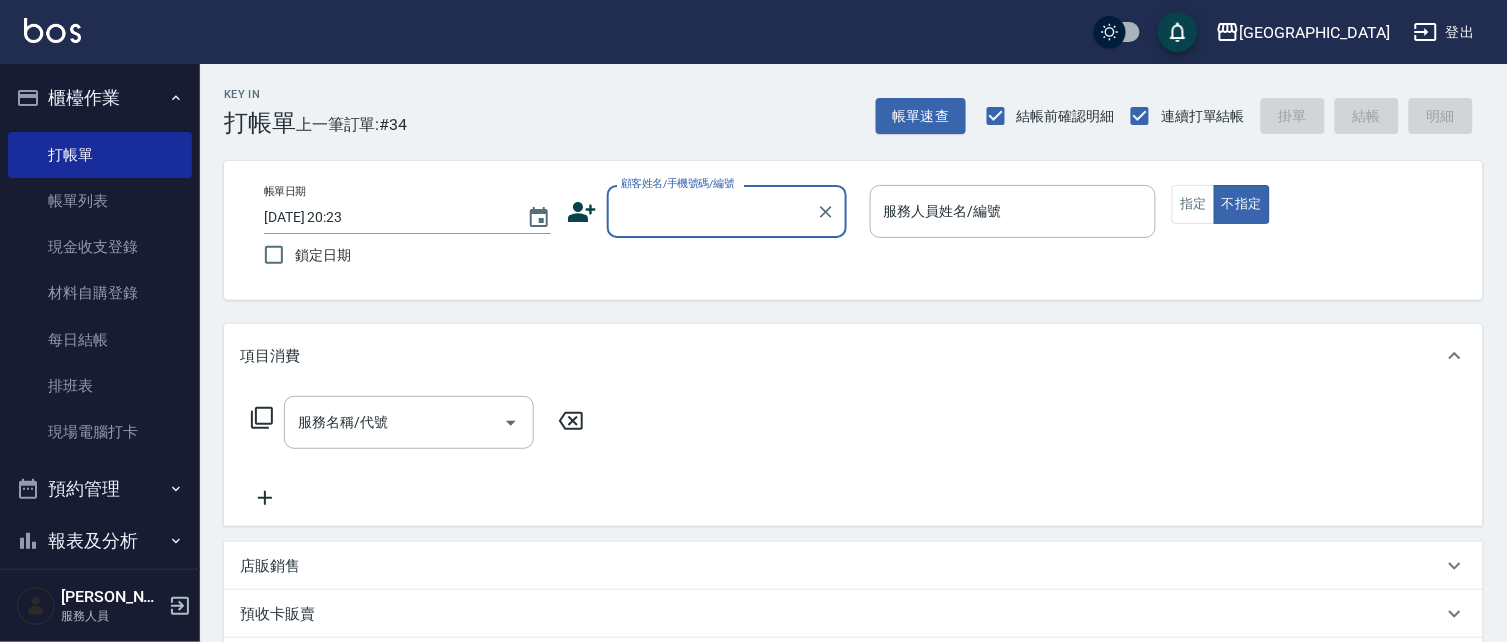 click on "櫃檯作業" at bounding box center (100, 98) 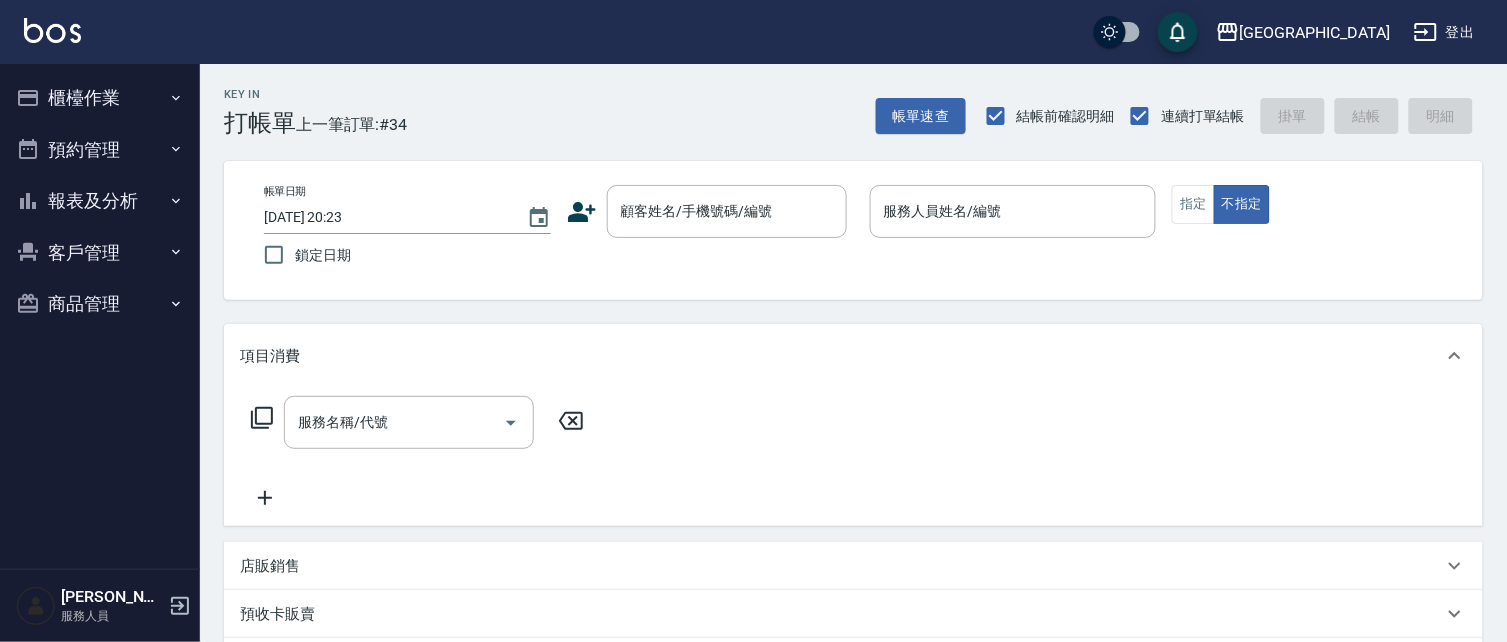 click on "報表及分析" at bounding box center (100, 201) 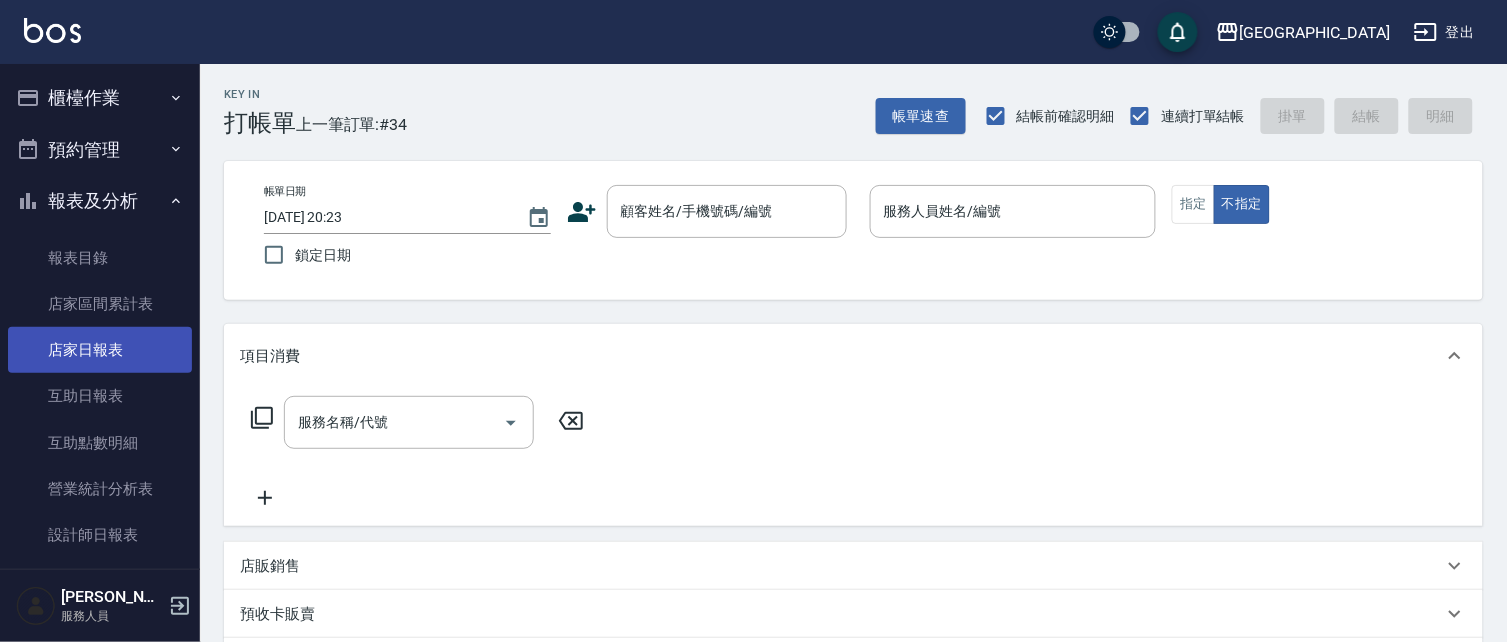 click on "店家日報表" at bounding box center (100, 350) 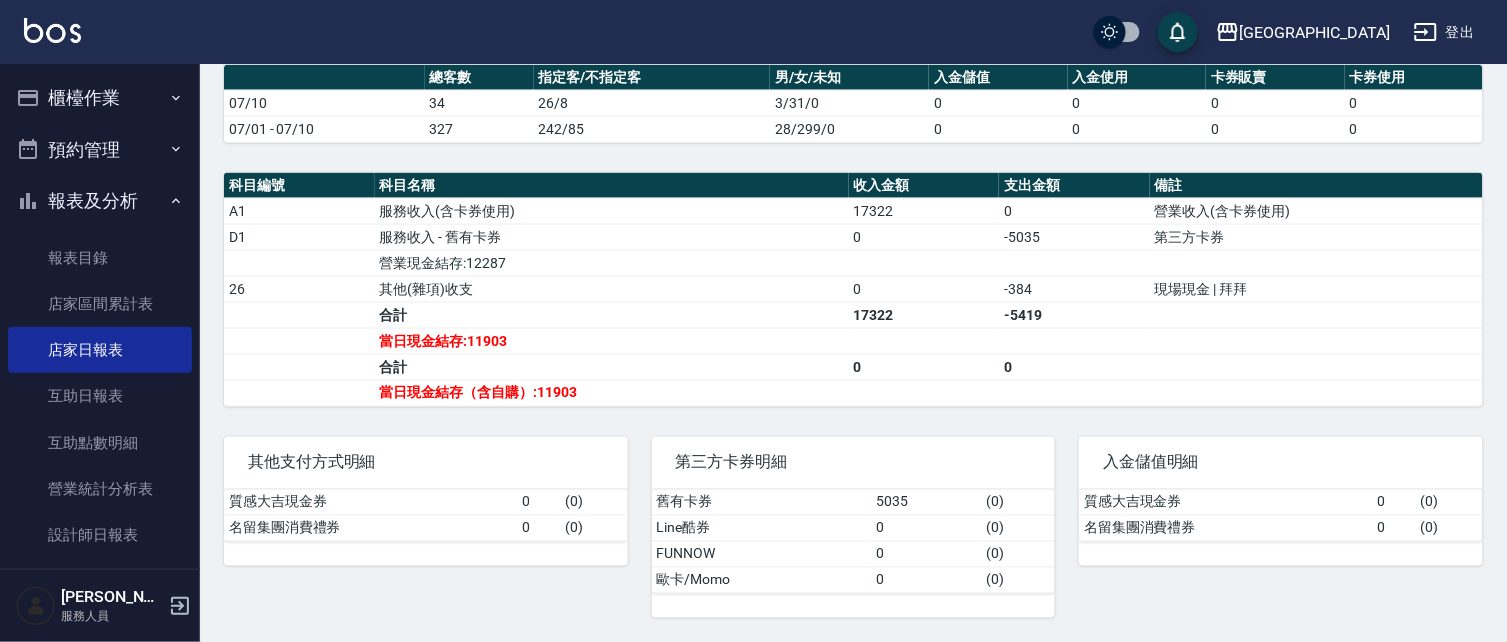 scroll, scrollTop: 578, scrollLeft: 0, axis: vertical 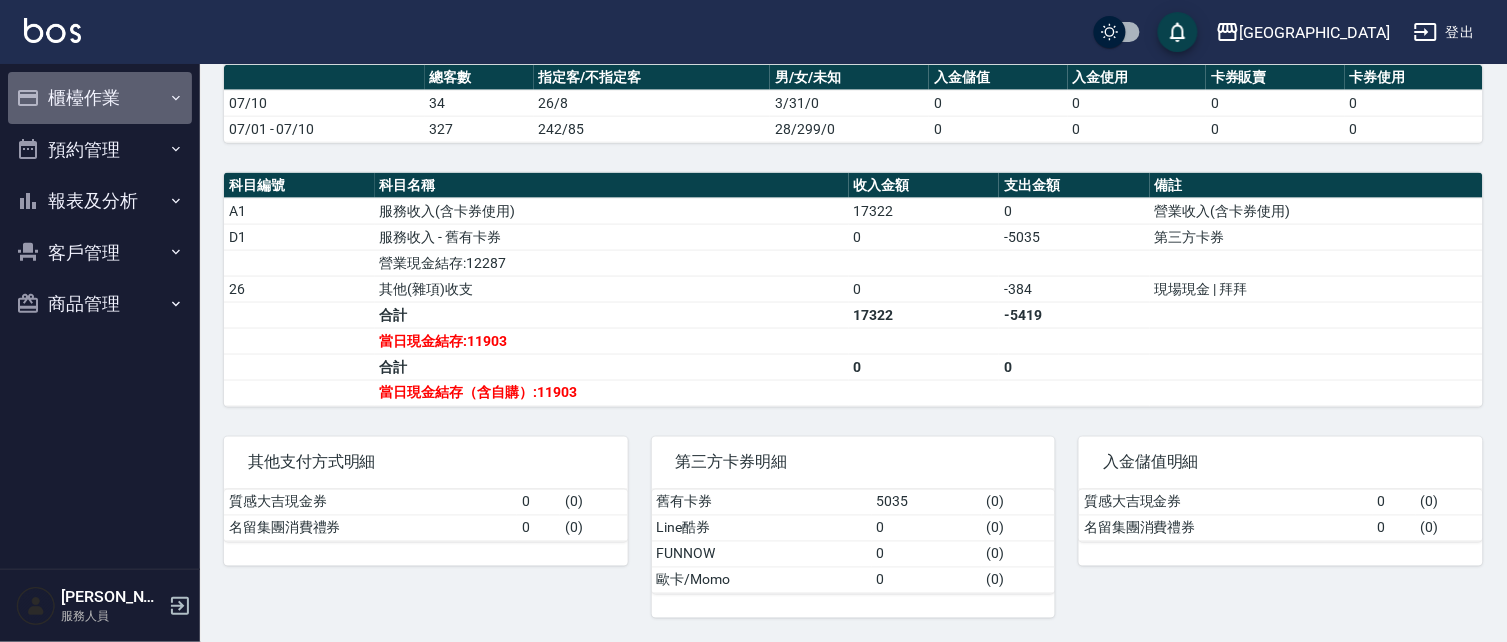 click on "櫃檯作業" at bounding box center (100, 98) 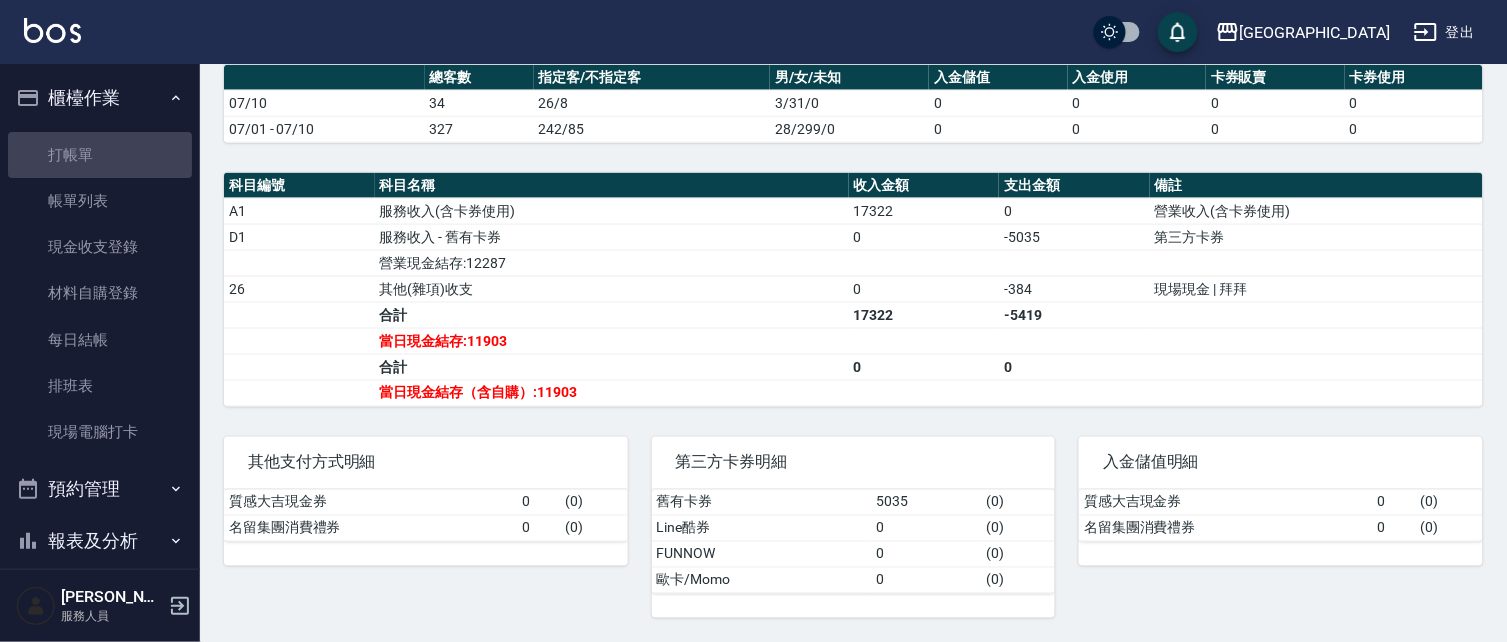 drag, startPoint x: 102, startPoint y: 150, endPoint x: 396, endPoint y: 148, distance: 294.0068 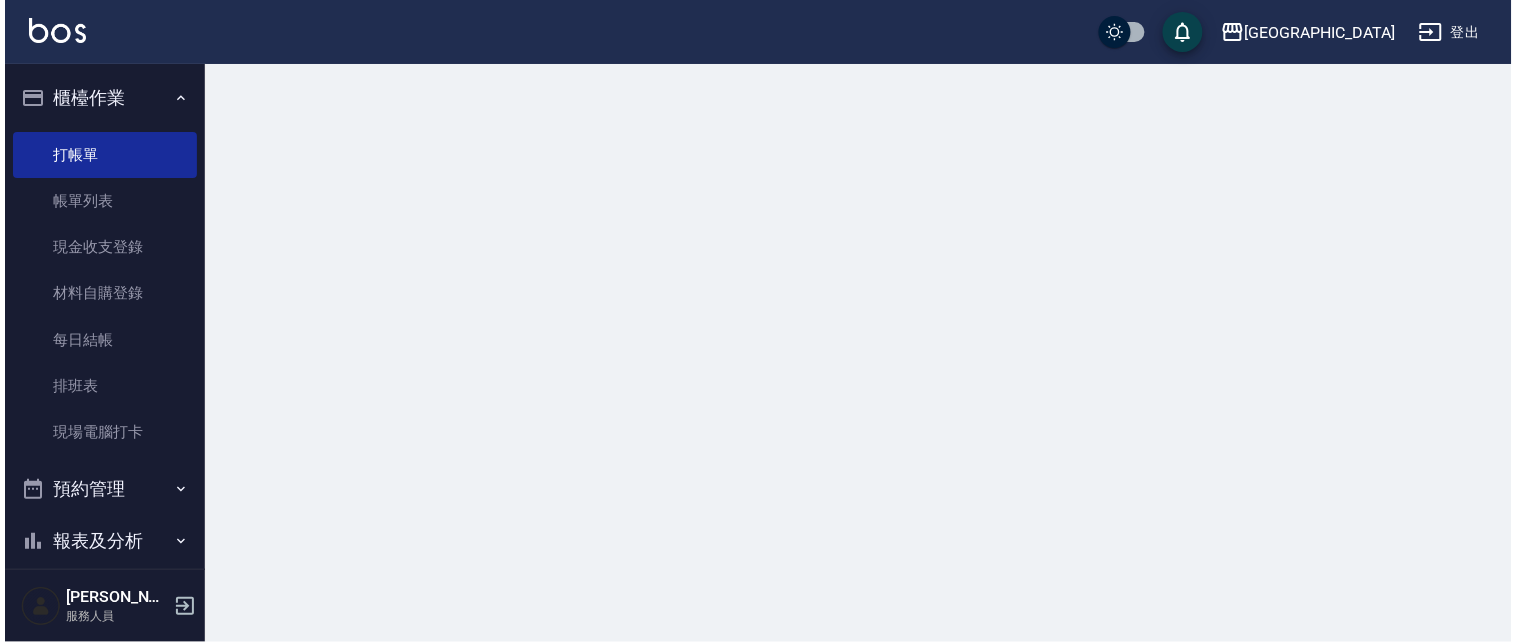scroll, scrollTop: 0, scrollLeft: 0, axis: both 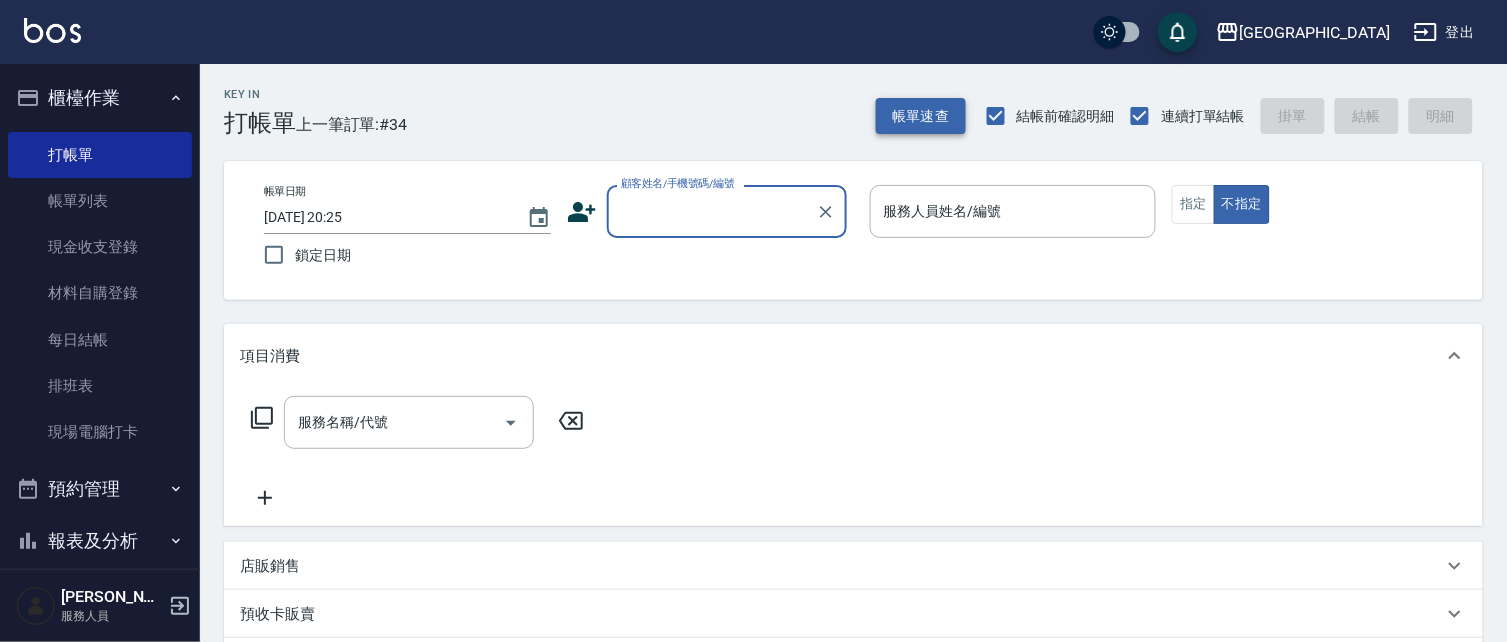click on "帳單速查" at bounding box center [921, 116] 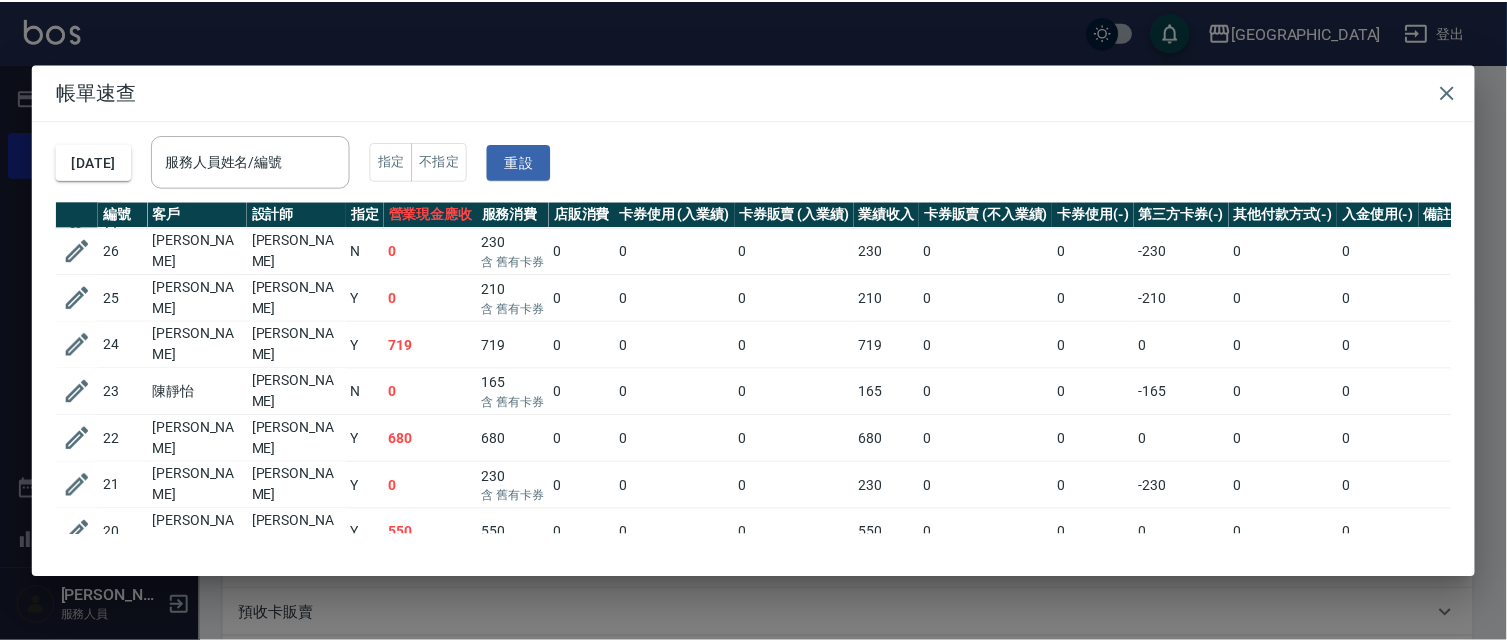 scroll, scrollTop: 377, scrollLeft: 0, axis: vertical 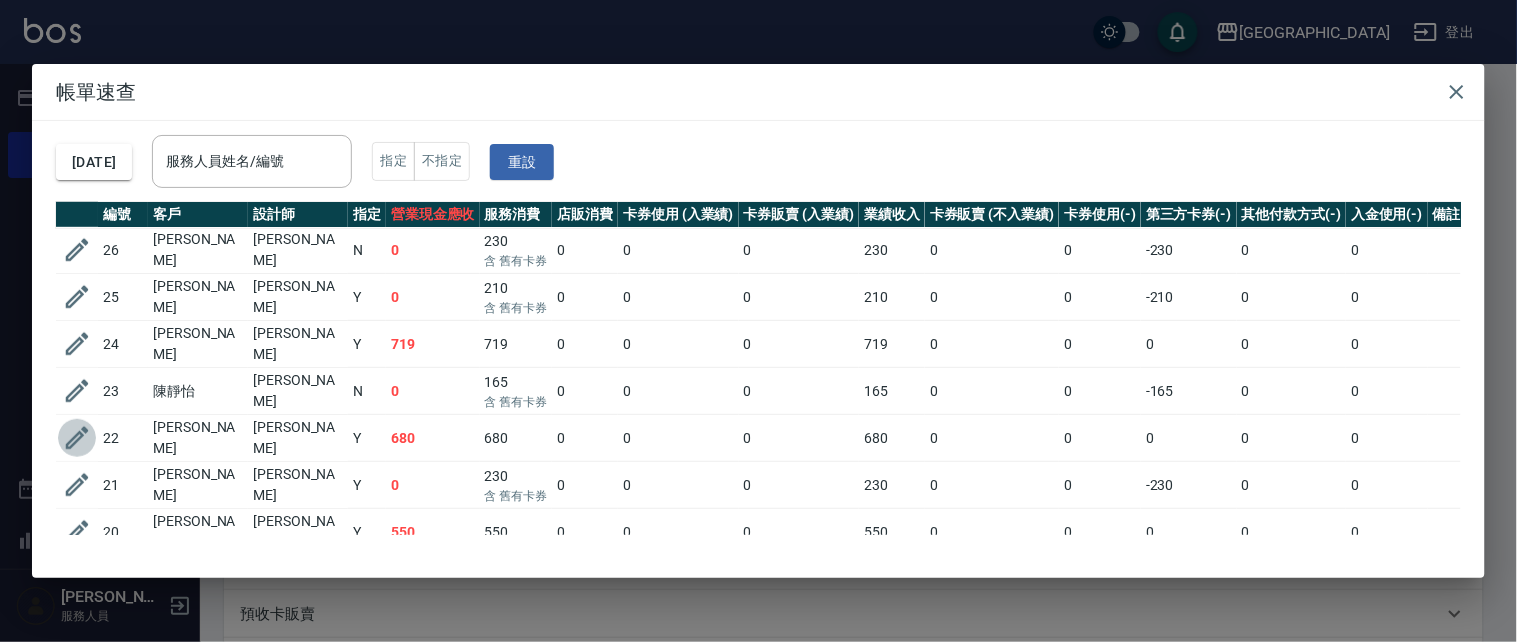 click 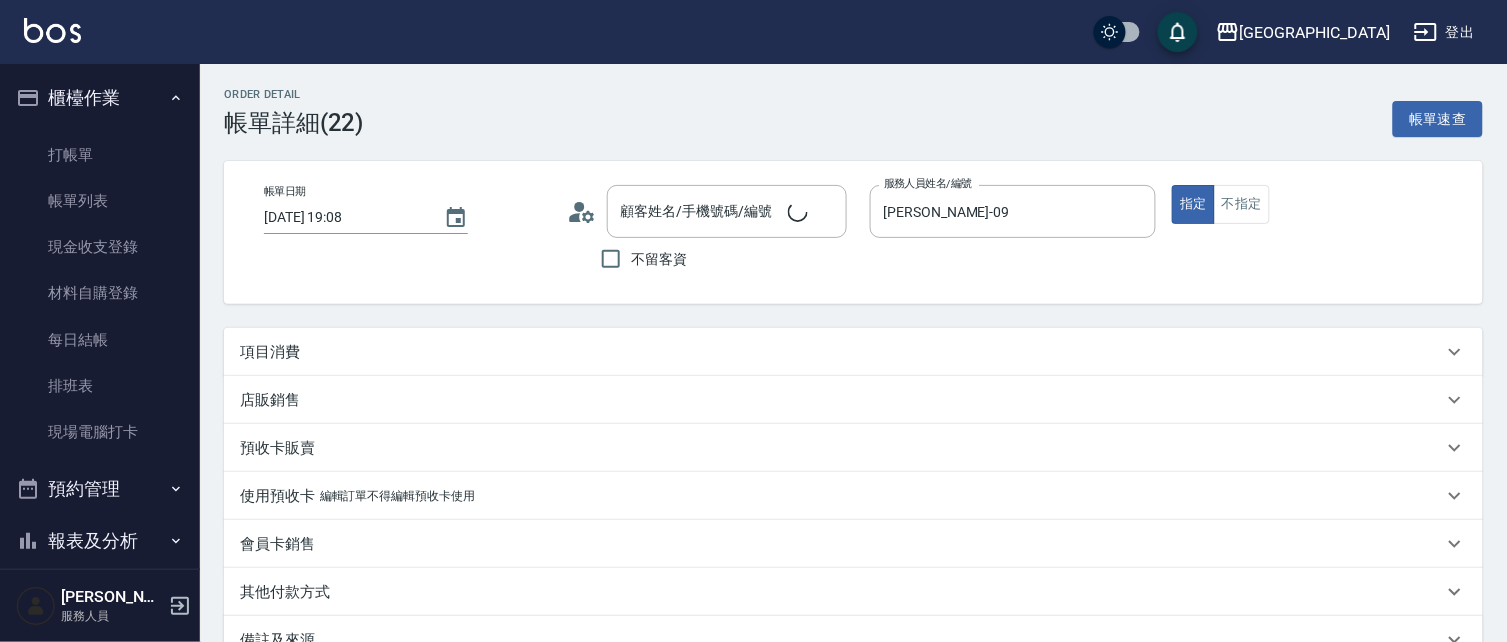 type on "2025/07/10 19:08" 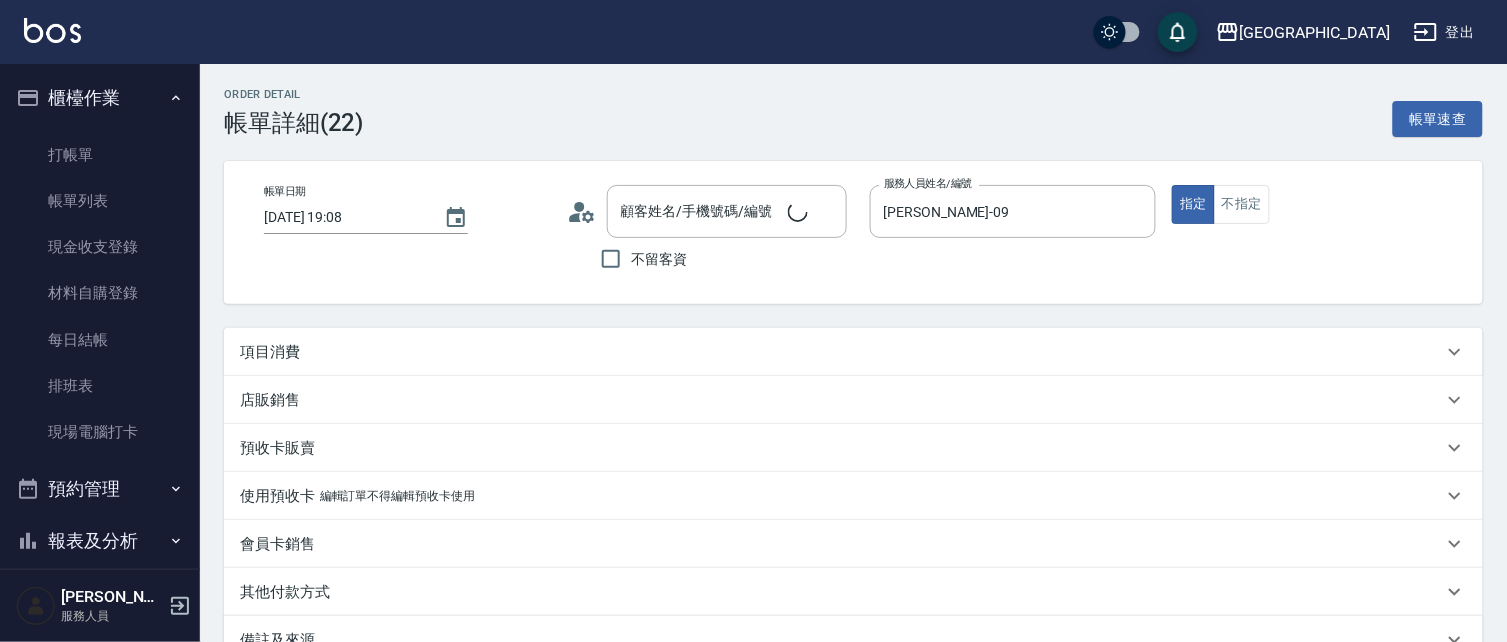 type on "蔡惠如-09" 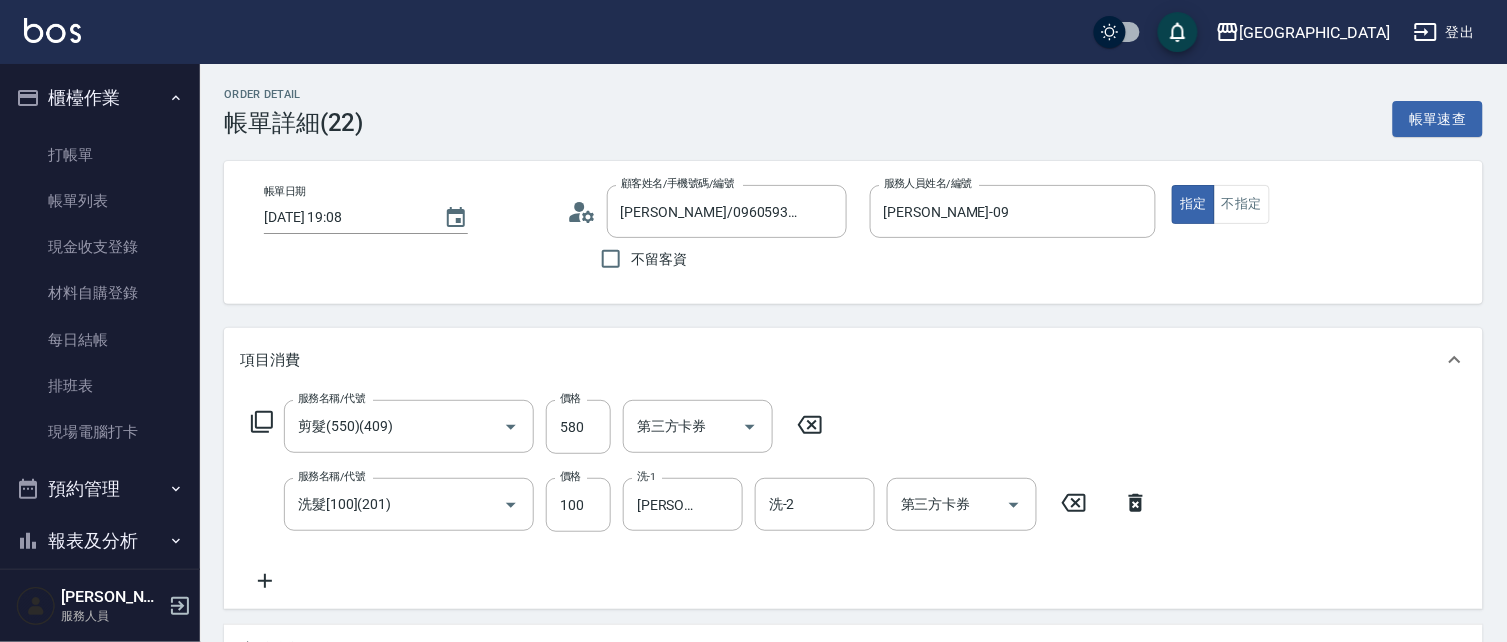 type on "賴加恩/0960593137/3464" 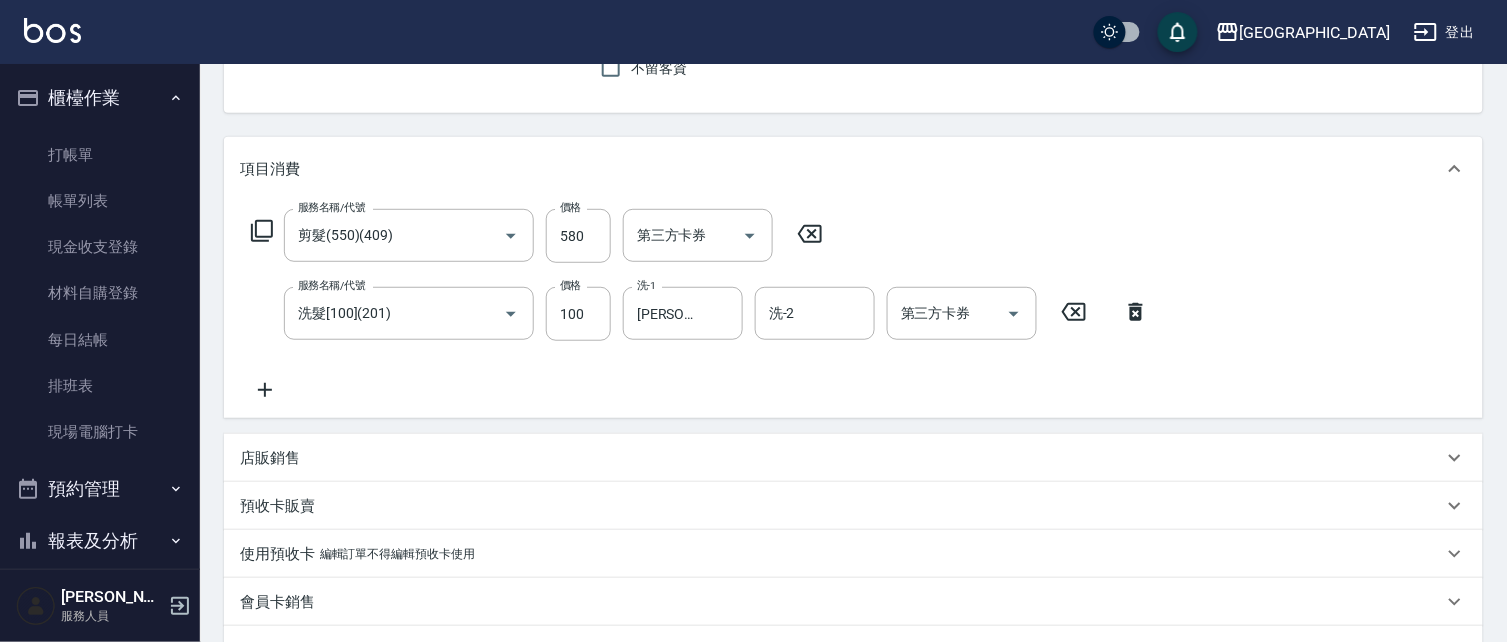 scroll, scrollTop: 192, scrollLeft: 0, axis: vertical 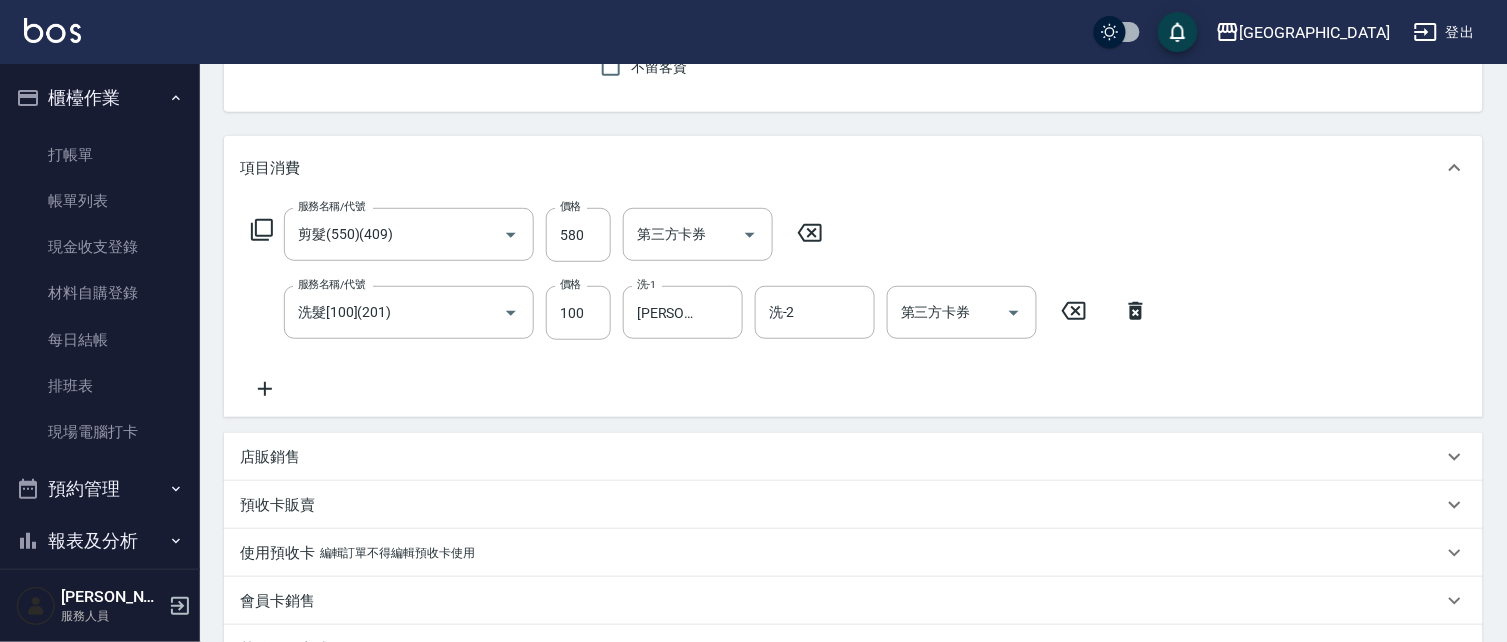 click 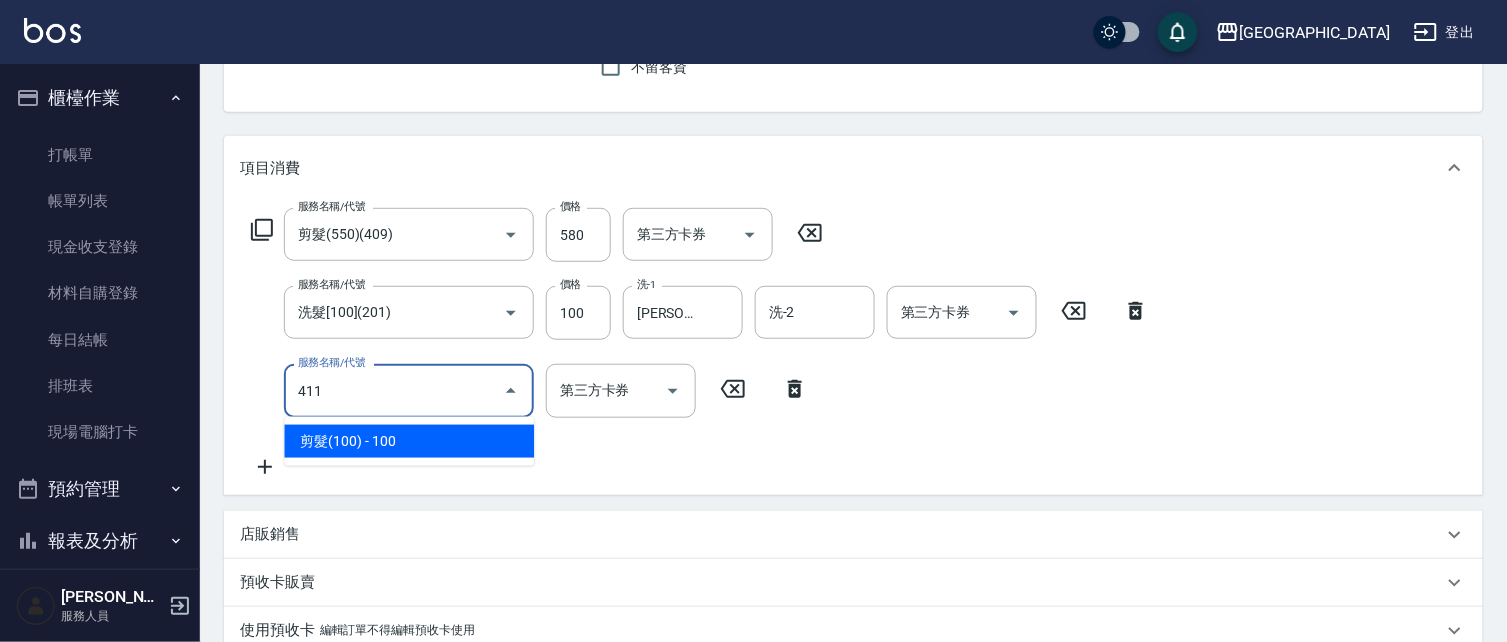 type on "剪髮(100)(411)" 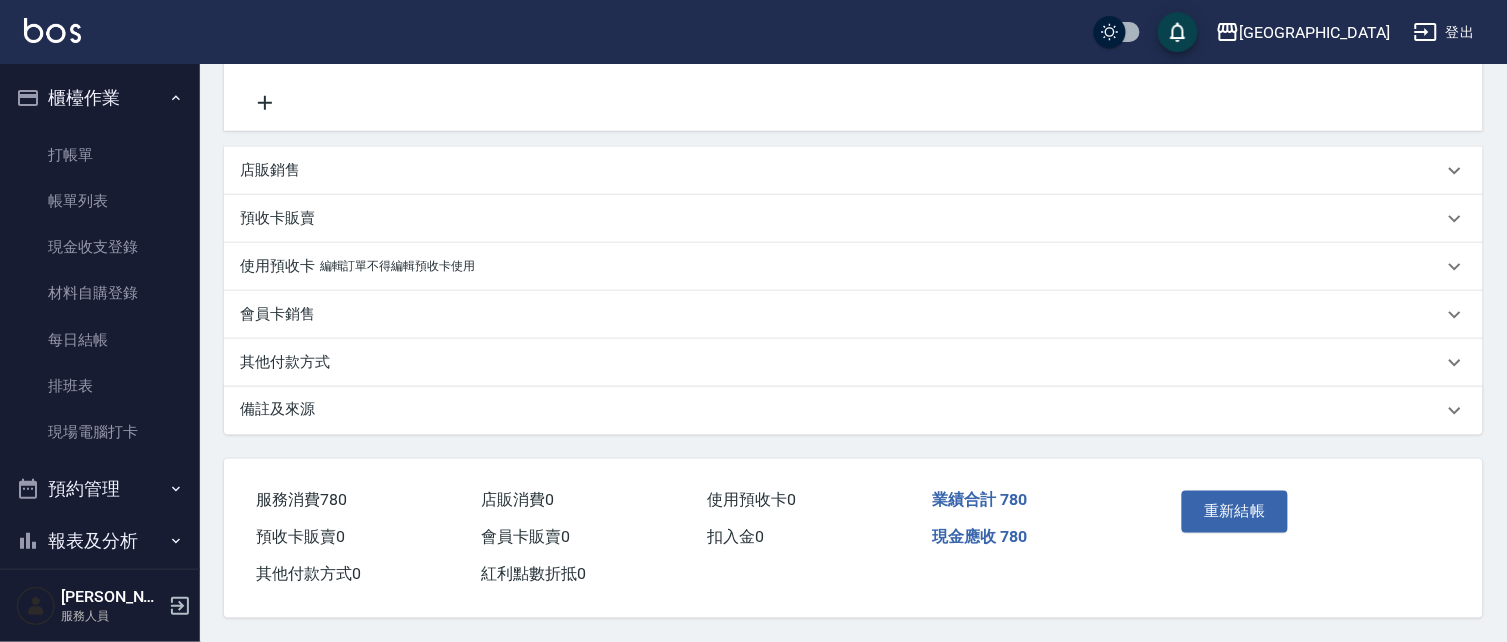 scroll, scrollTop: 563, scrollLeft: 0, axis: vertical 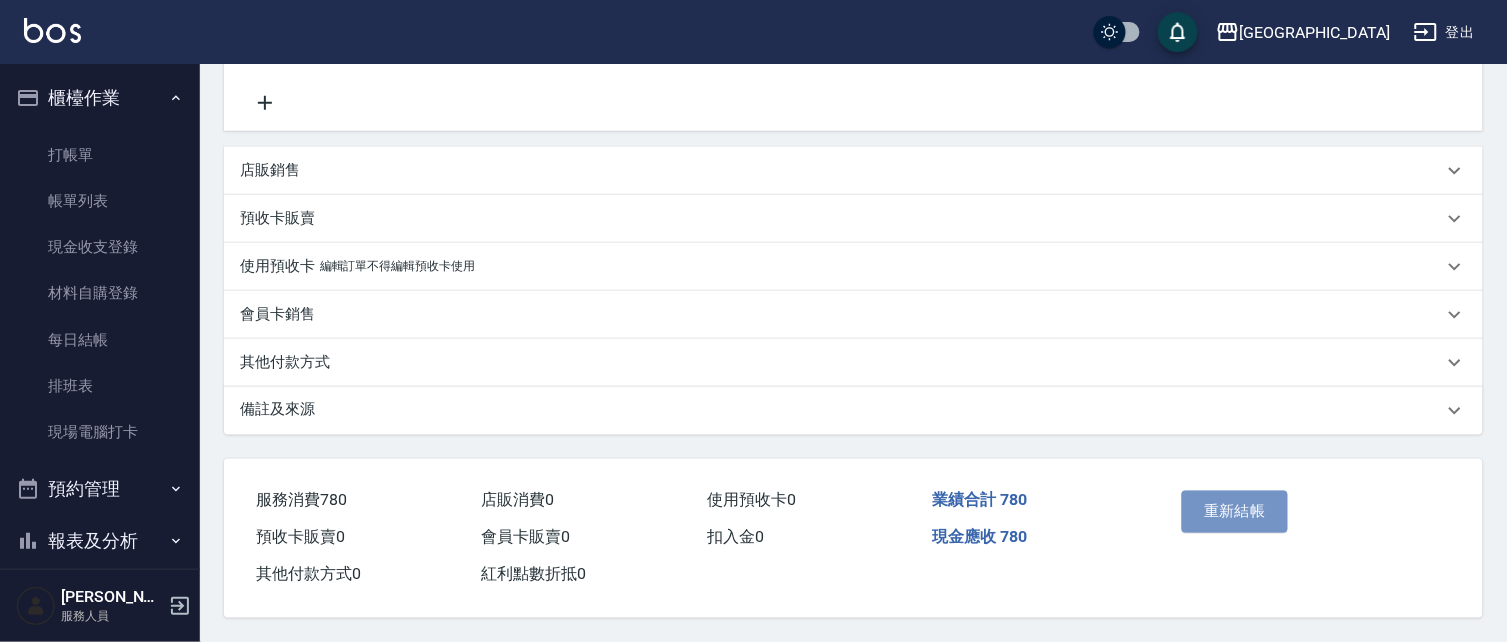 click on "重新結帳" at bounding box center (1235, 512) 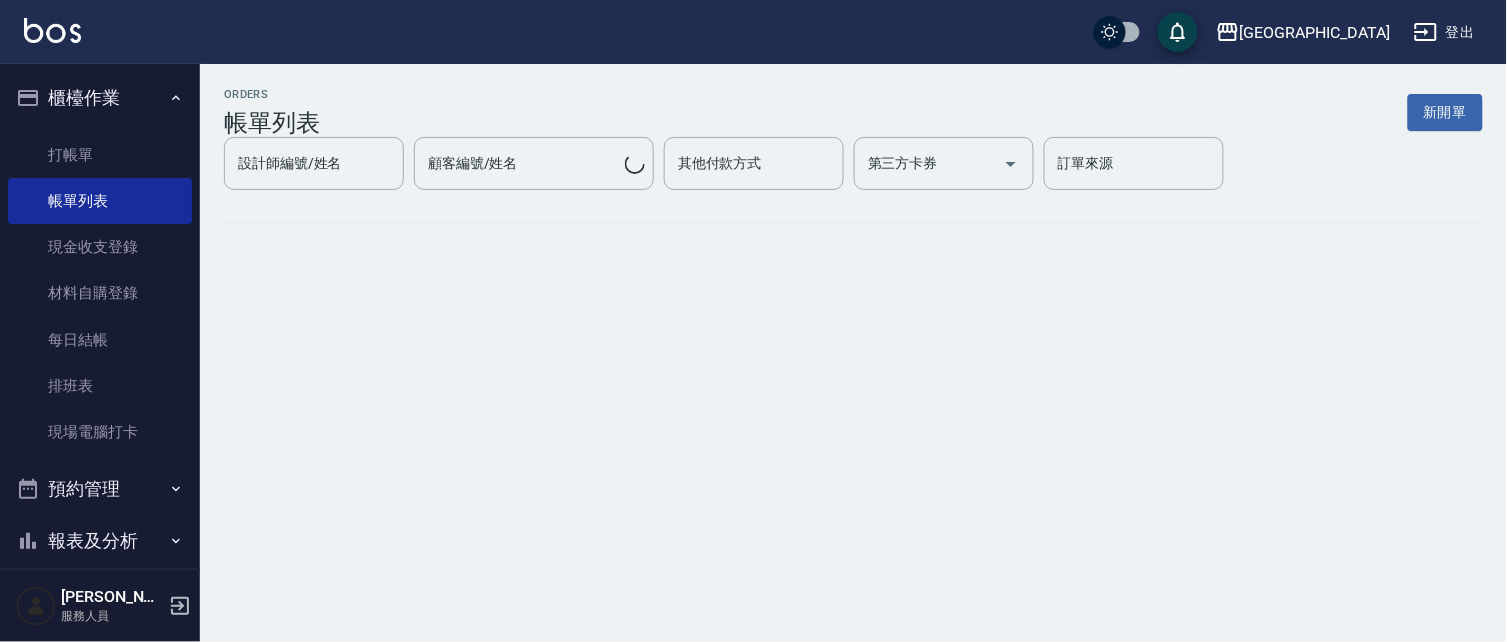 scroll, scrollTop: 0, scrollLeft: 0, axis: both 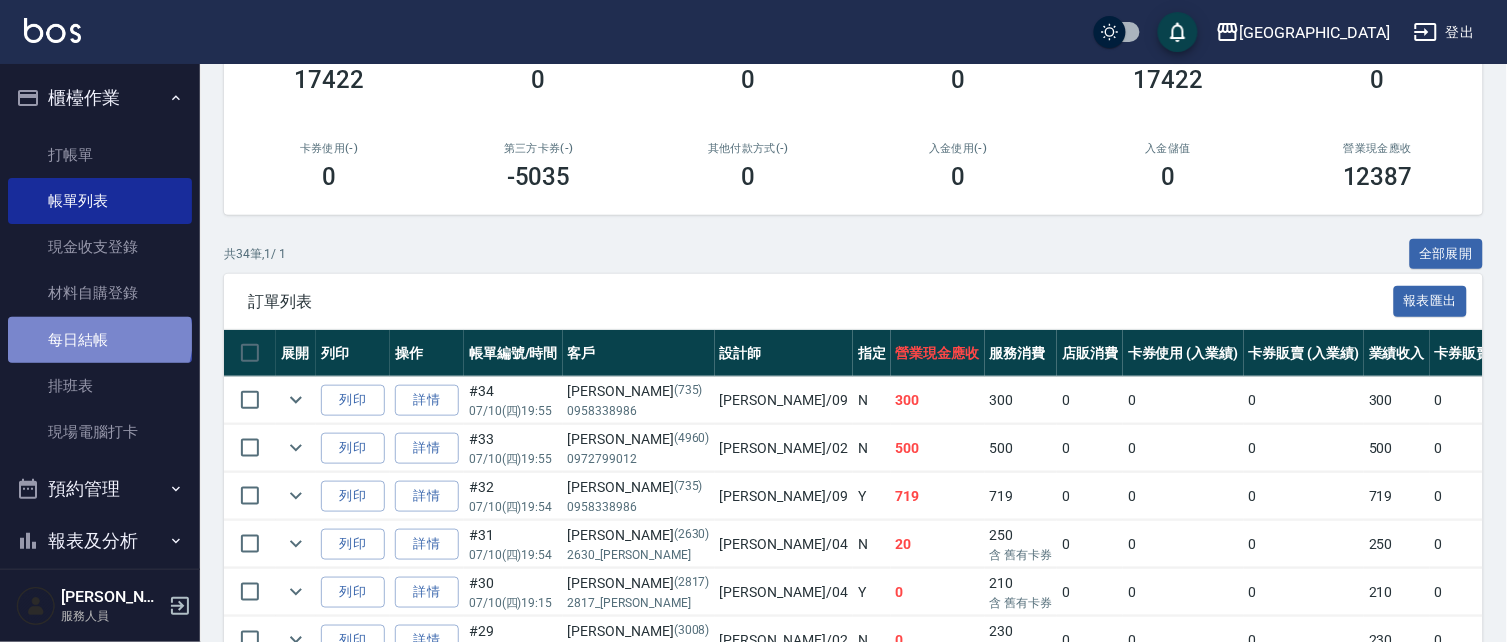 click on "每日結帳" at bounding box center [100, 340] 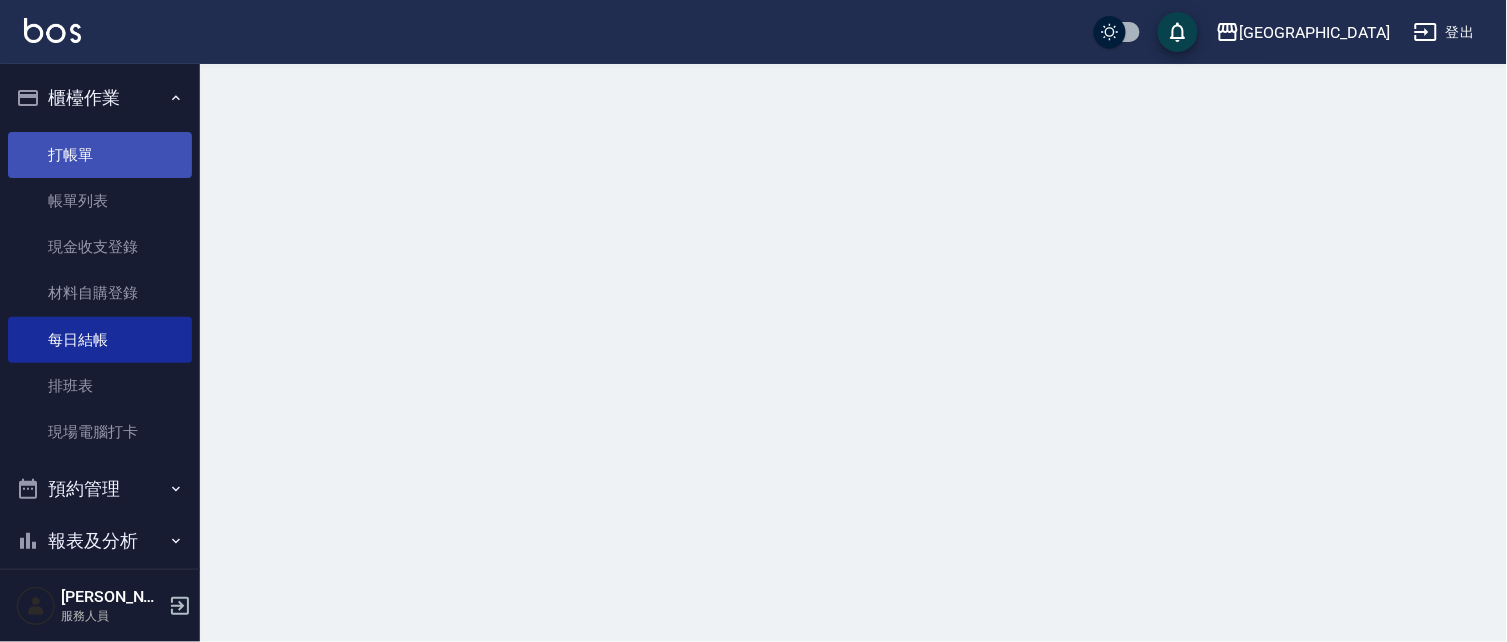 scroll, scrollTop: 0, scrollLeft: 0, axis: both 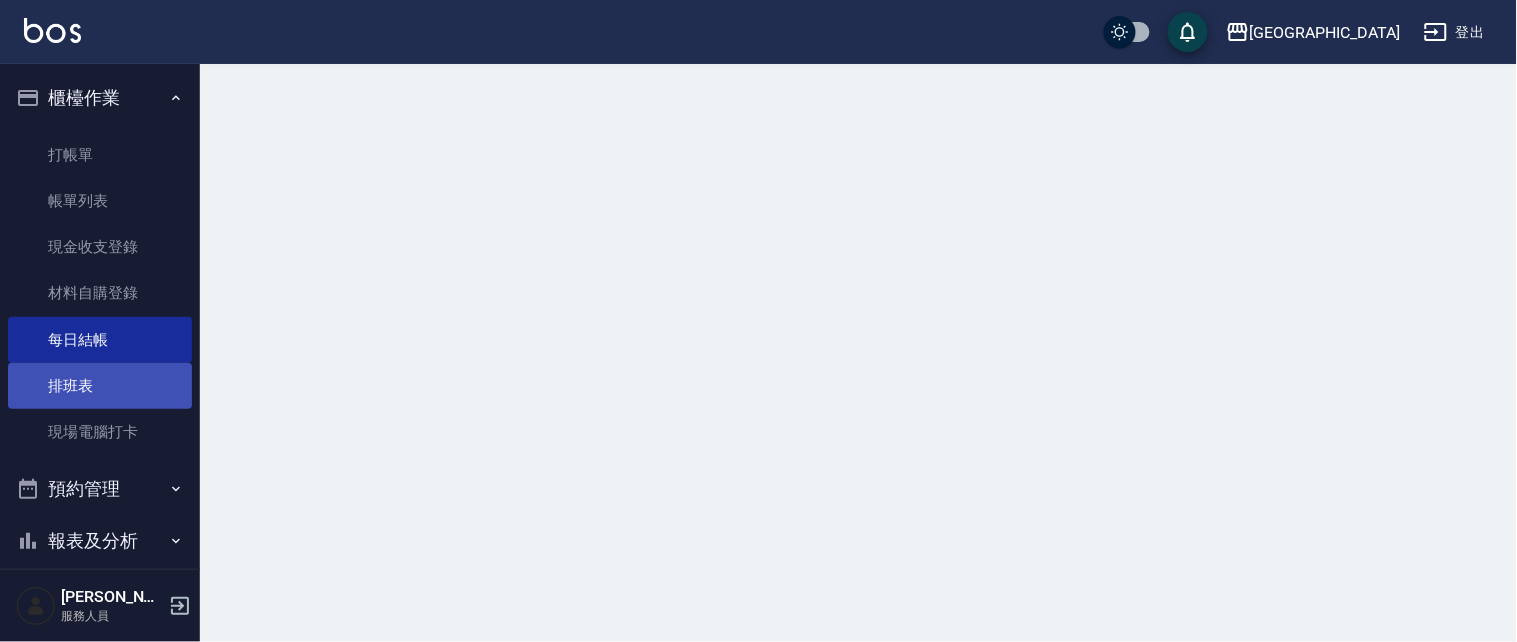 click on "櫃檯作業" at bounding box center [100, 98] 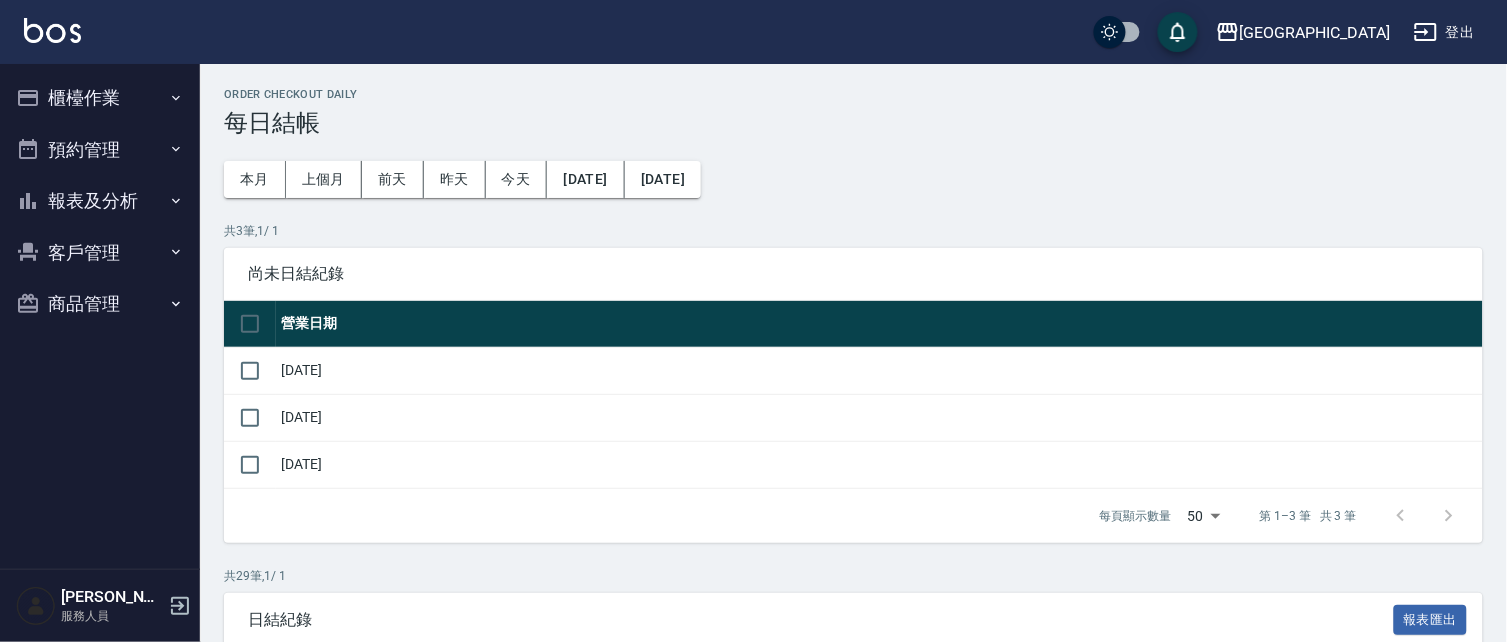 click on "報表及分析" at bounding box center [100, 201] 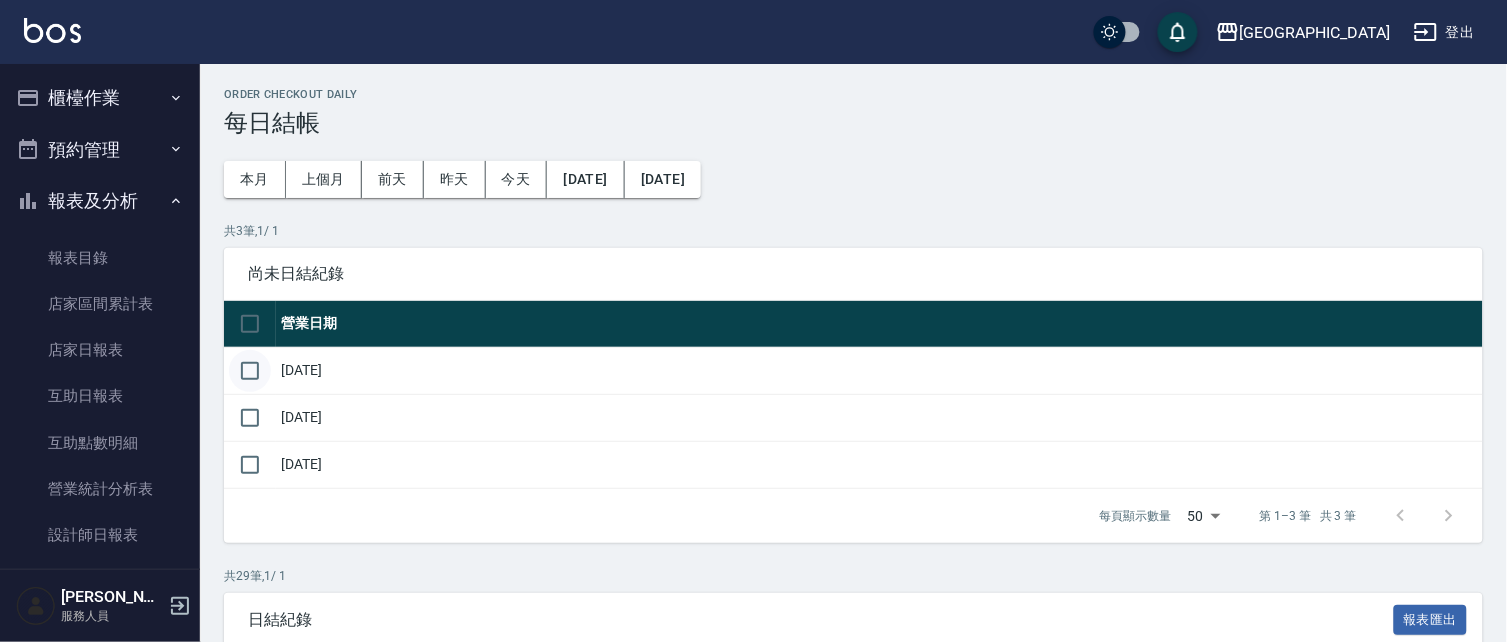click at bounding box center [250, 371] 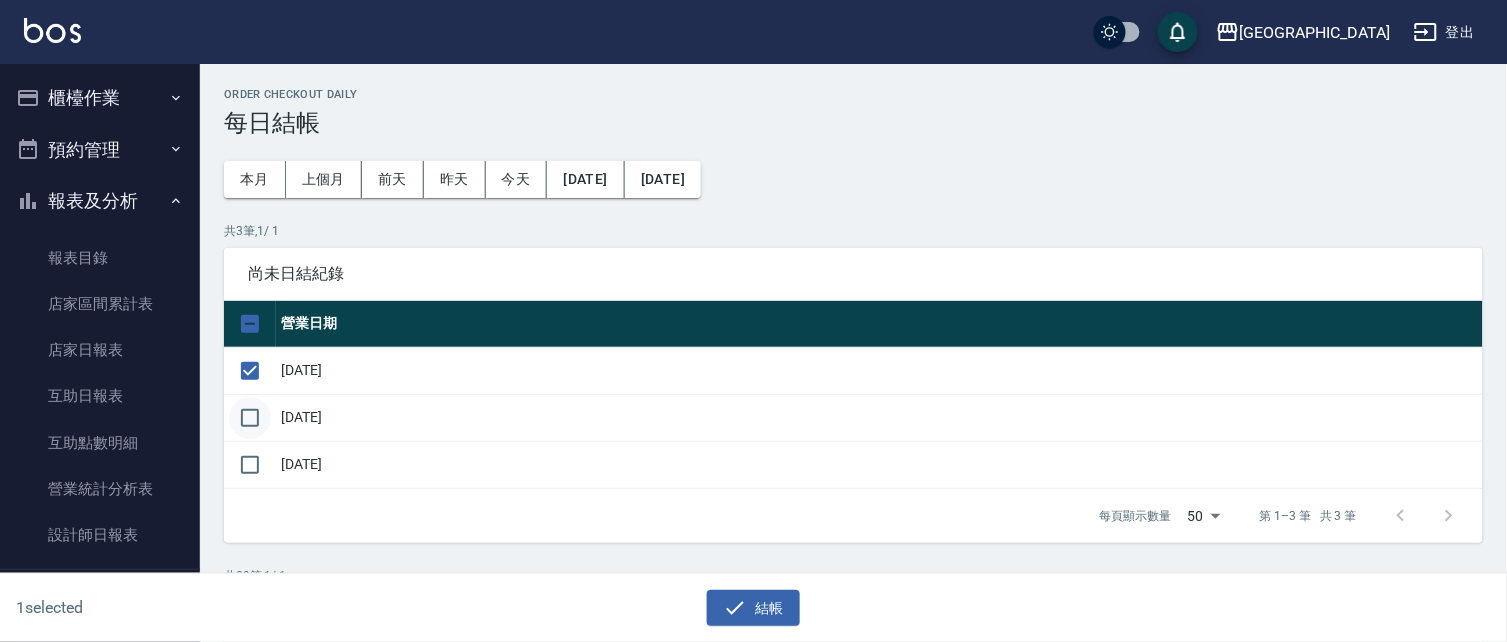 click at bounding box center (250, 418) 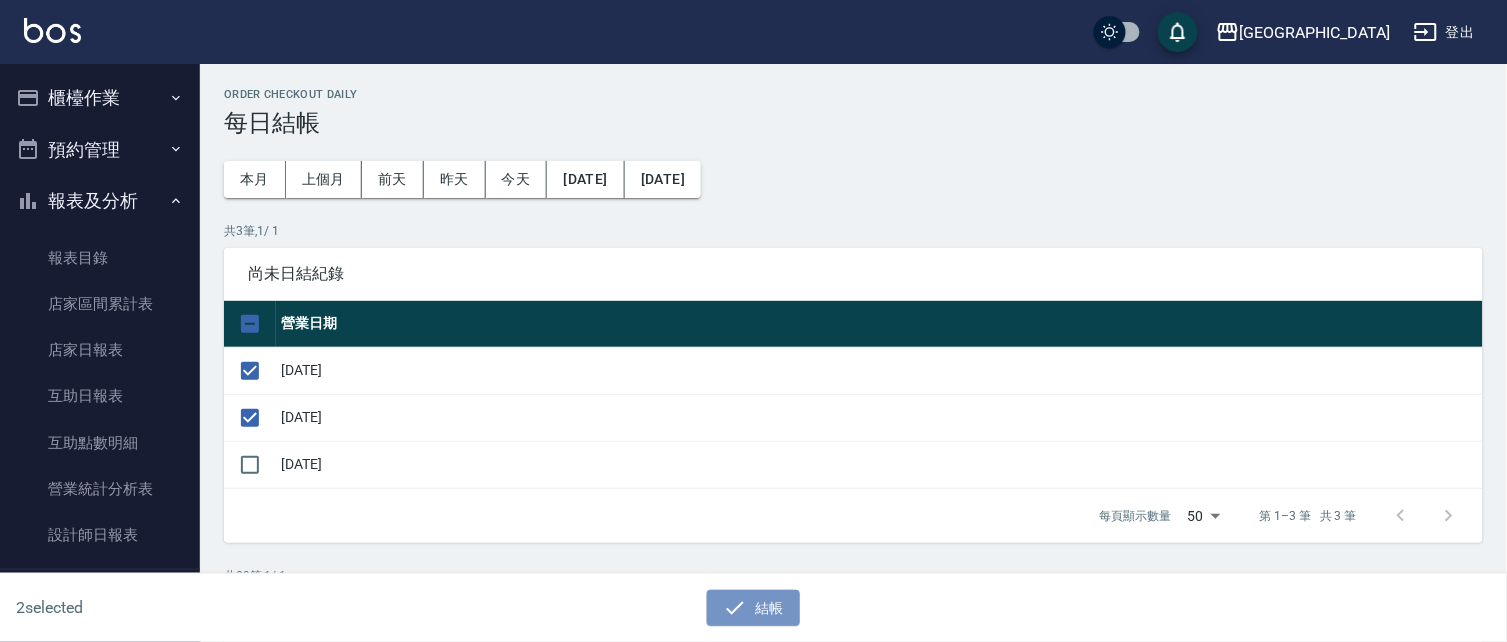 drag, startPoint x: 740, startPoint y: 607, endPoint x: 698, endPoint y: 446, distance: 166.3881 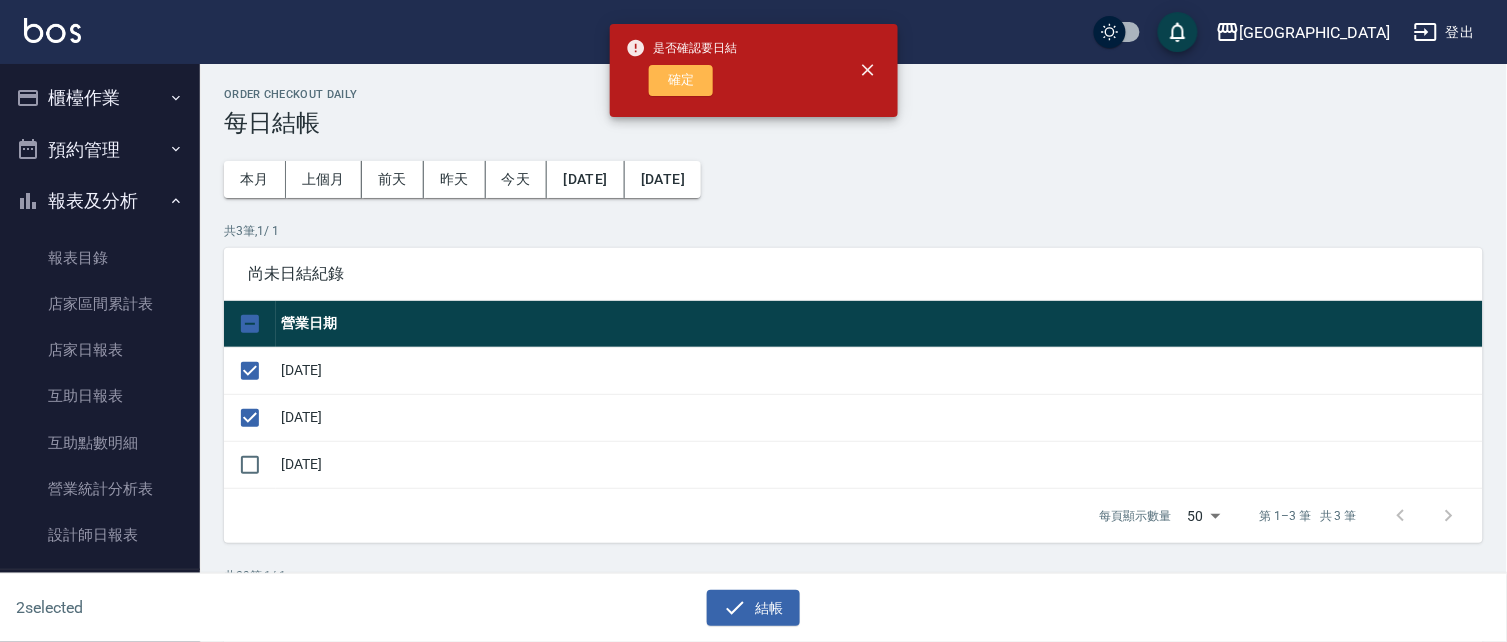 drag, startPoint x: 677, startPoint y: 70, endPoint x: 530, endPoint y: 102, distance: 150.44267 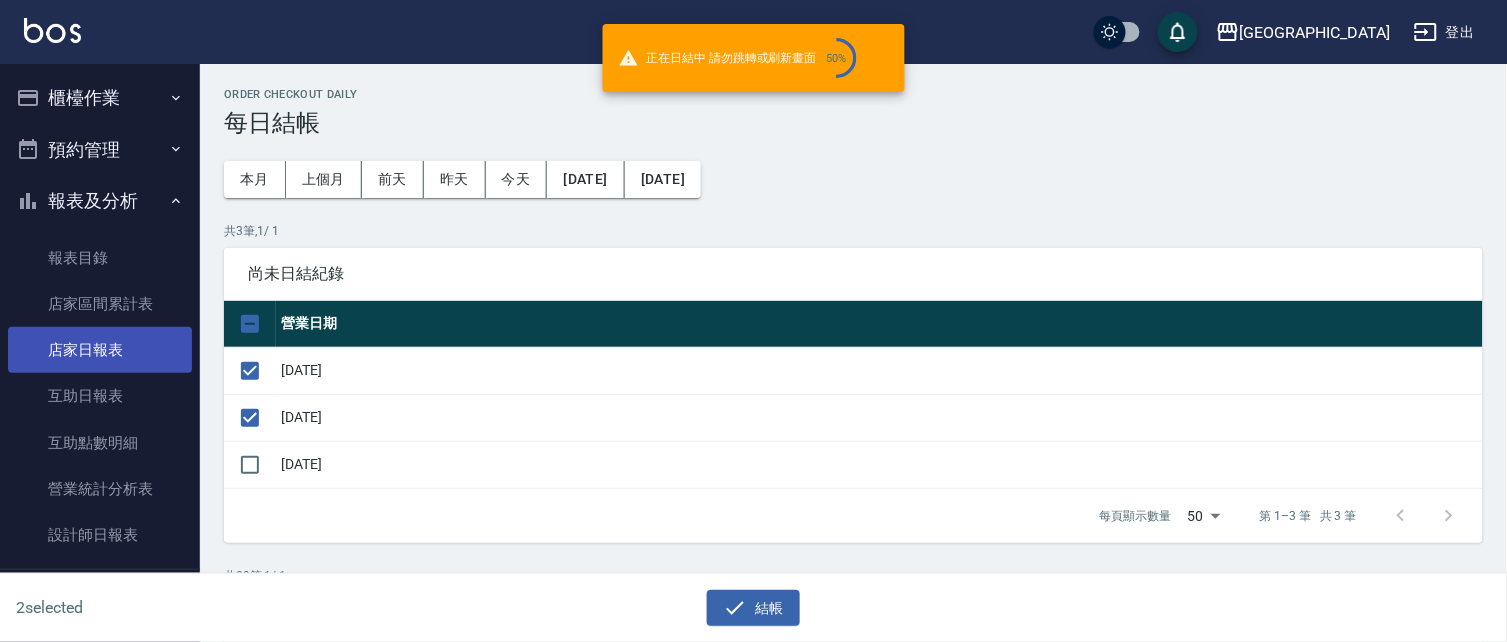 checkbox on "false" 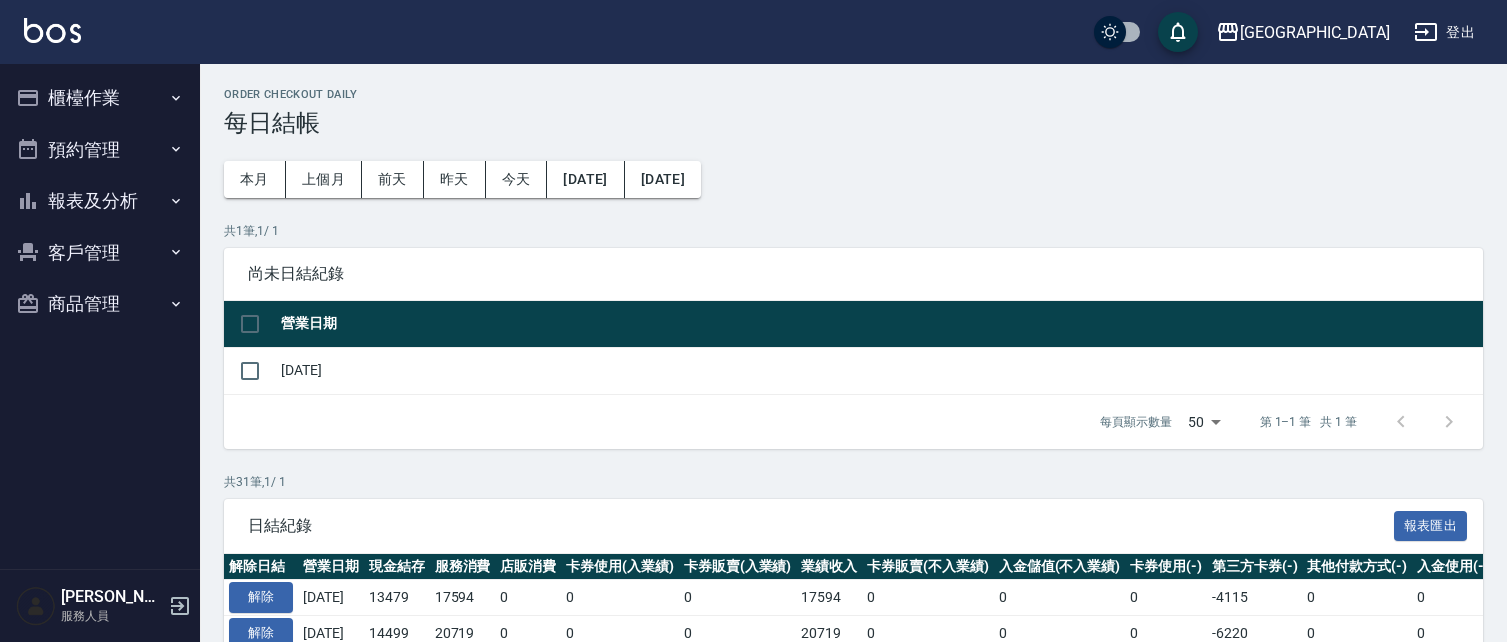 scroll, scrollTop: 481, scrollLeft: 0, axis: vertical 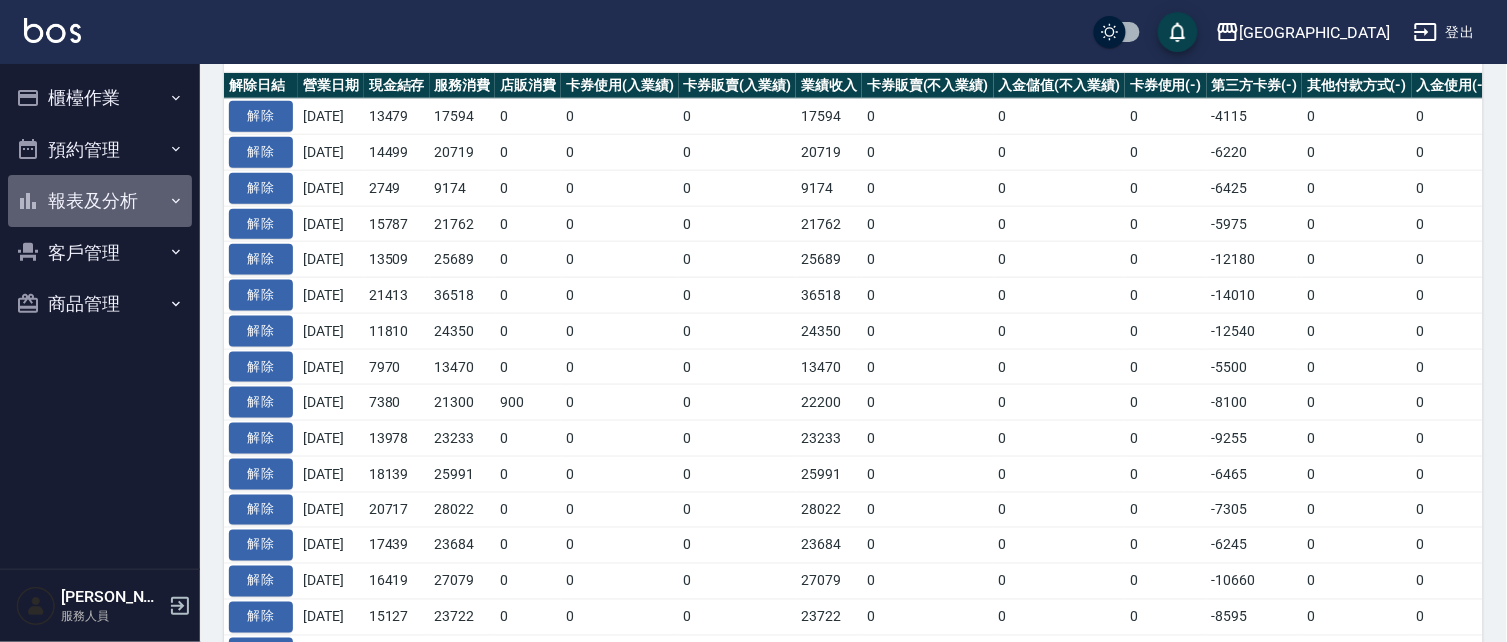click on "報表及分析" at bounding box center (100, 201) 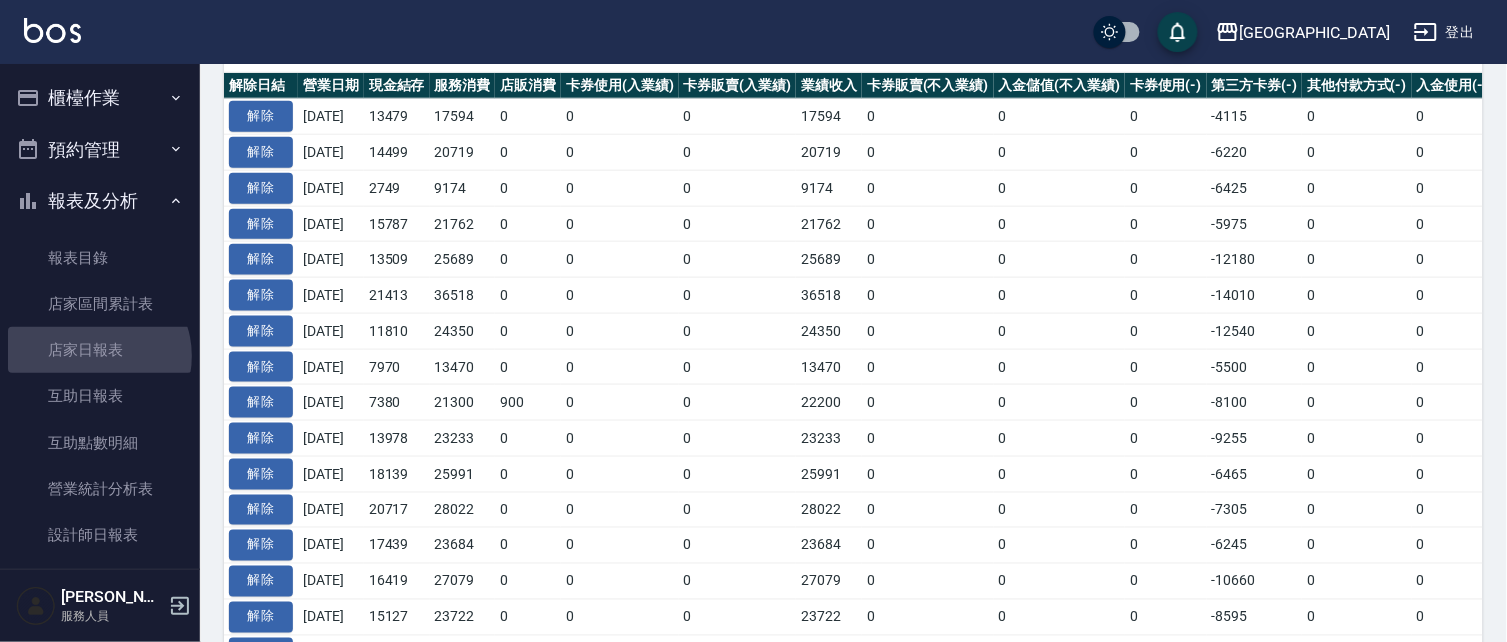 drag, startPoint x: 97, startPoint y: 356, endPoint x: 673, endPoint y: 320, distance: 577.1239 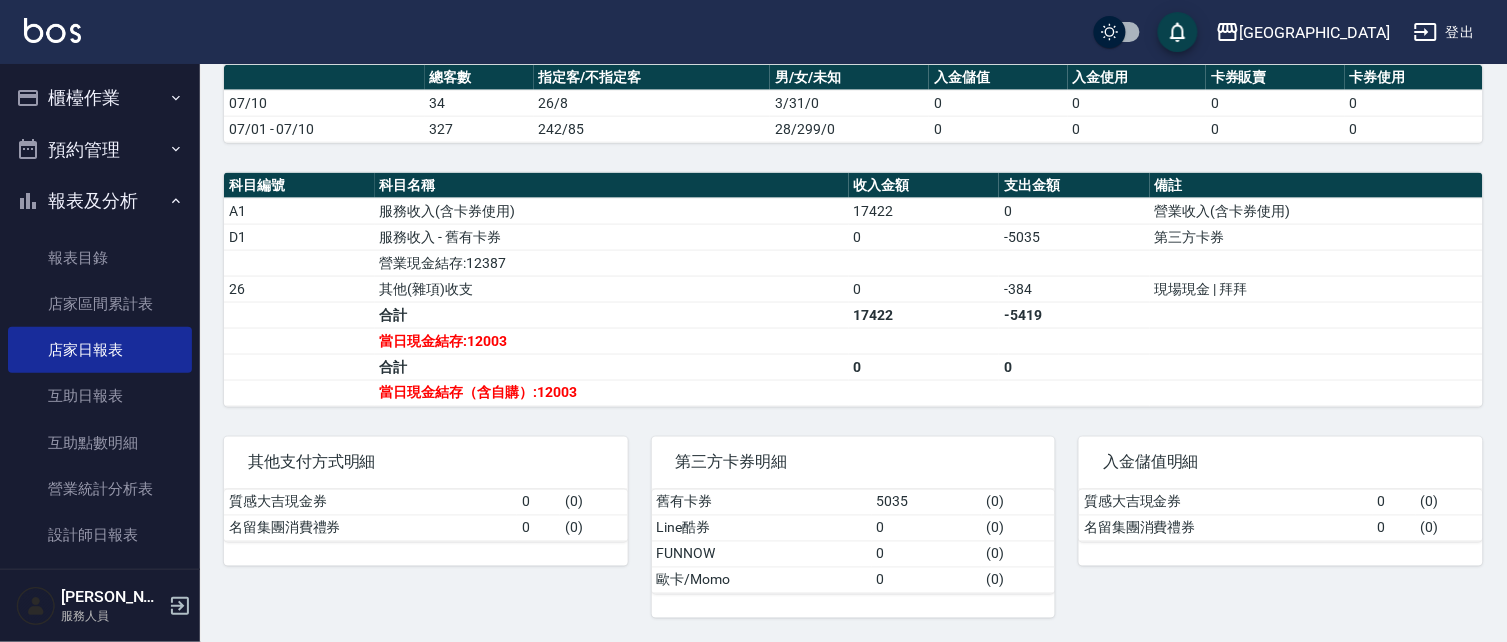scroll, scrollTop: 578, scrollLeft: 0, axis: vertical 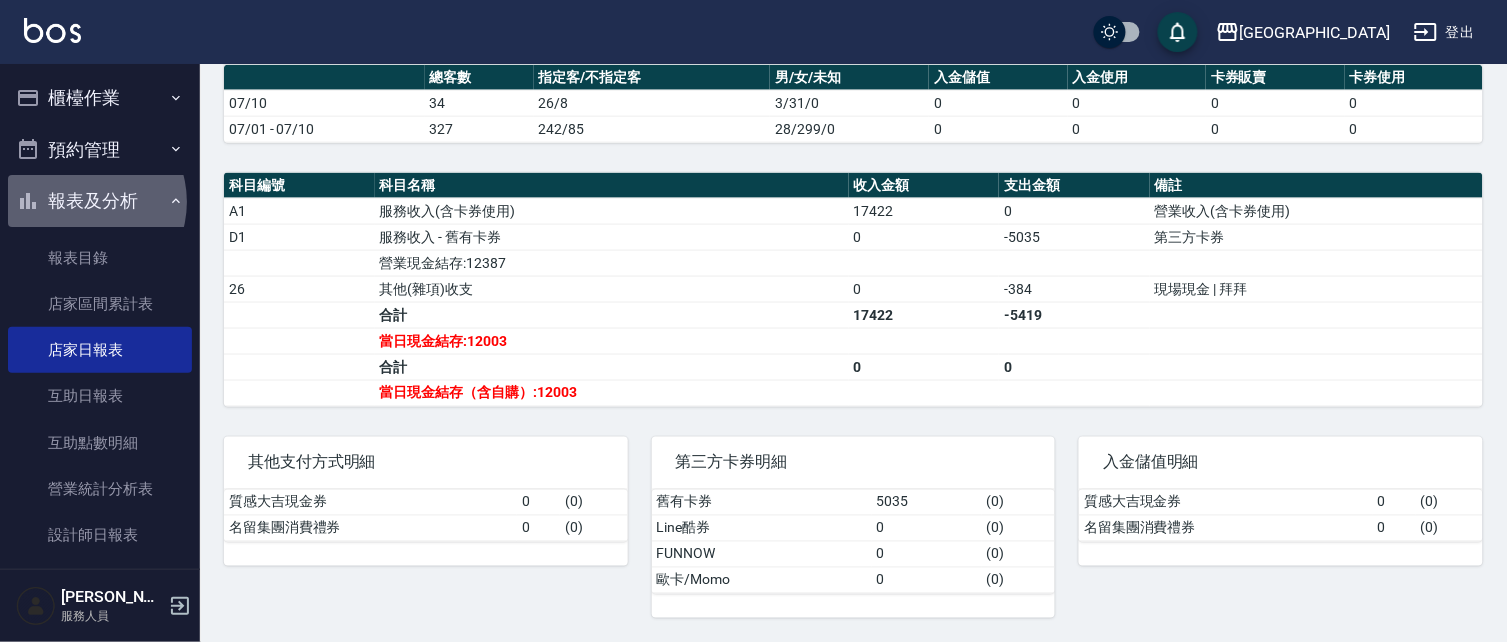 click on "報表及分析" at bounding box center (100, 201) 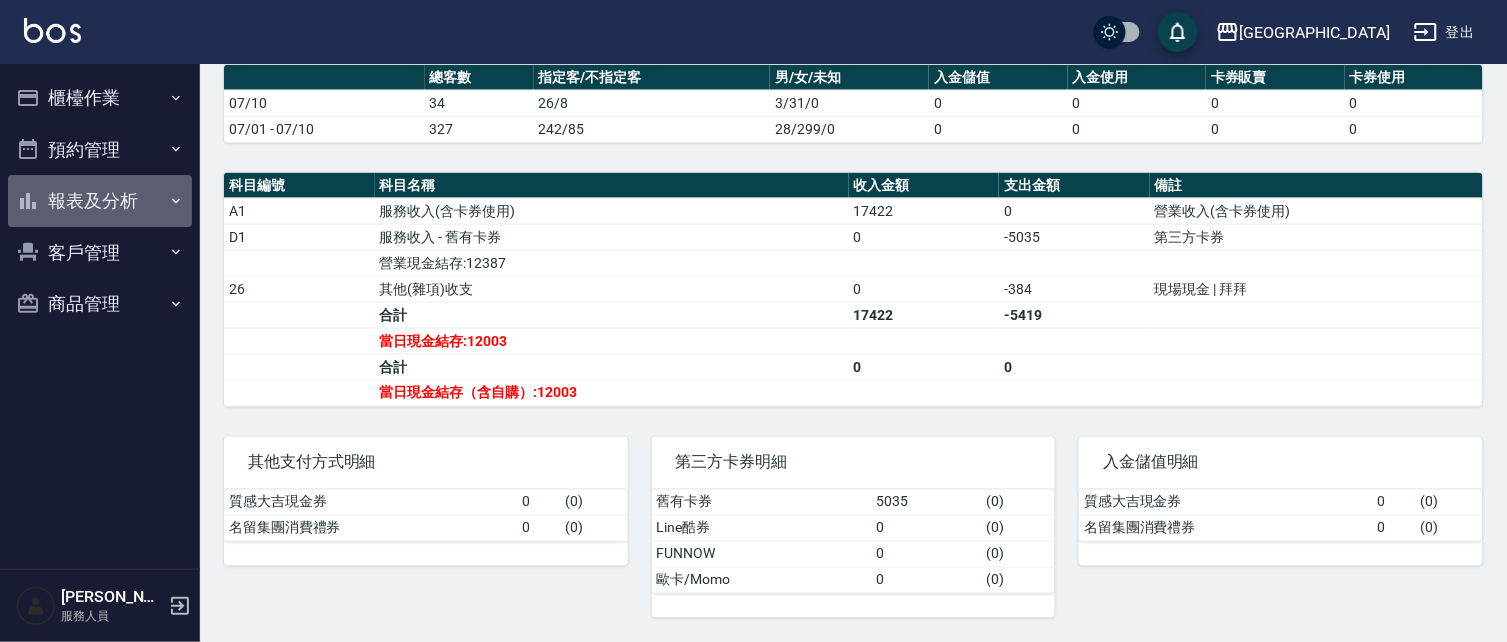 click on "報表及分析" at bounding box center [100, 201] 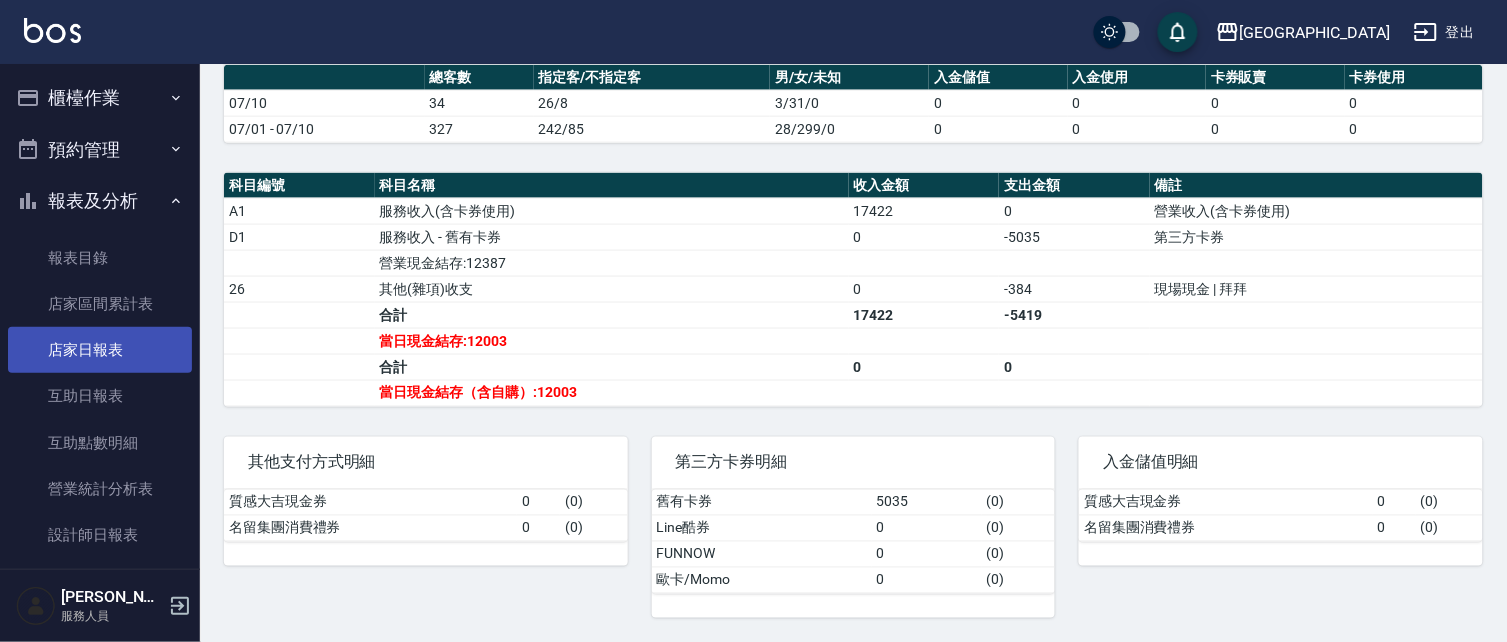 click on "店家日報表" at bounding box center (100, 350) 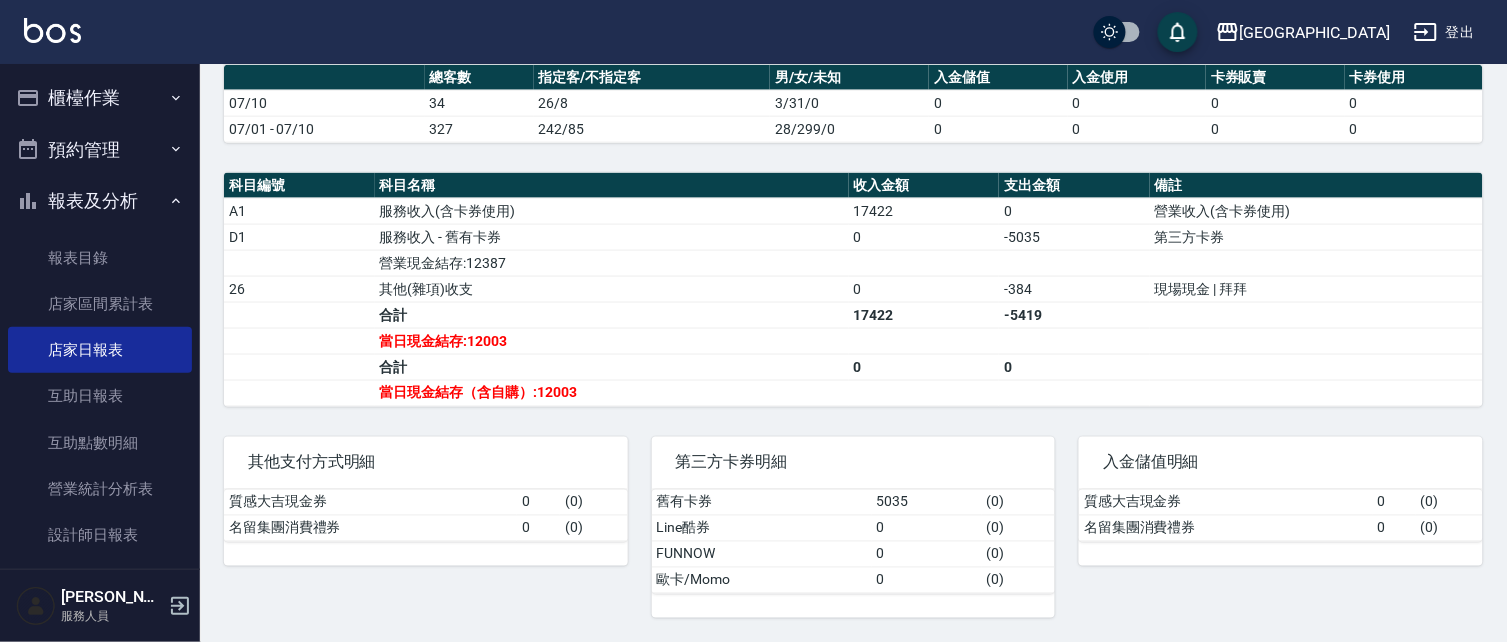 click on "櫃檯作業" at bounding box center [100, 98] 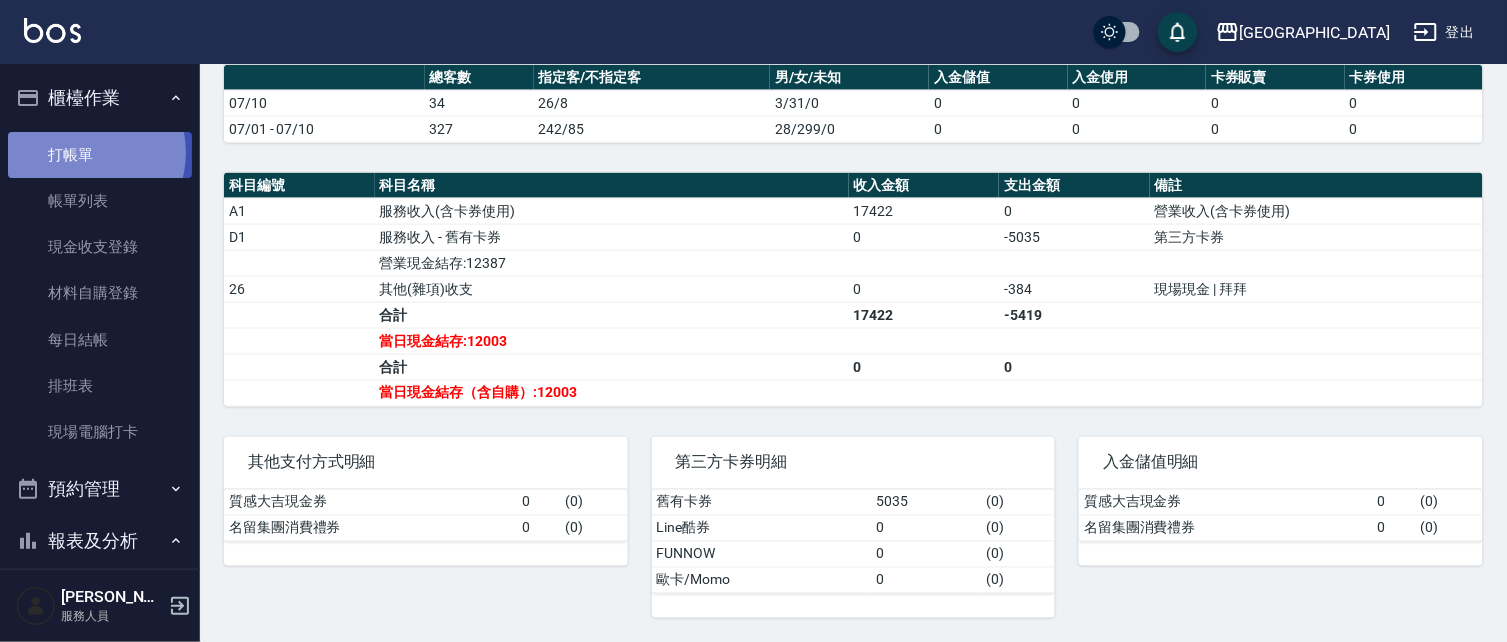 click on "打帳單" at bounding box center (100, 155) 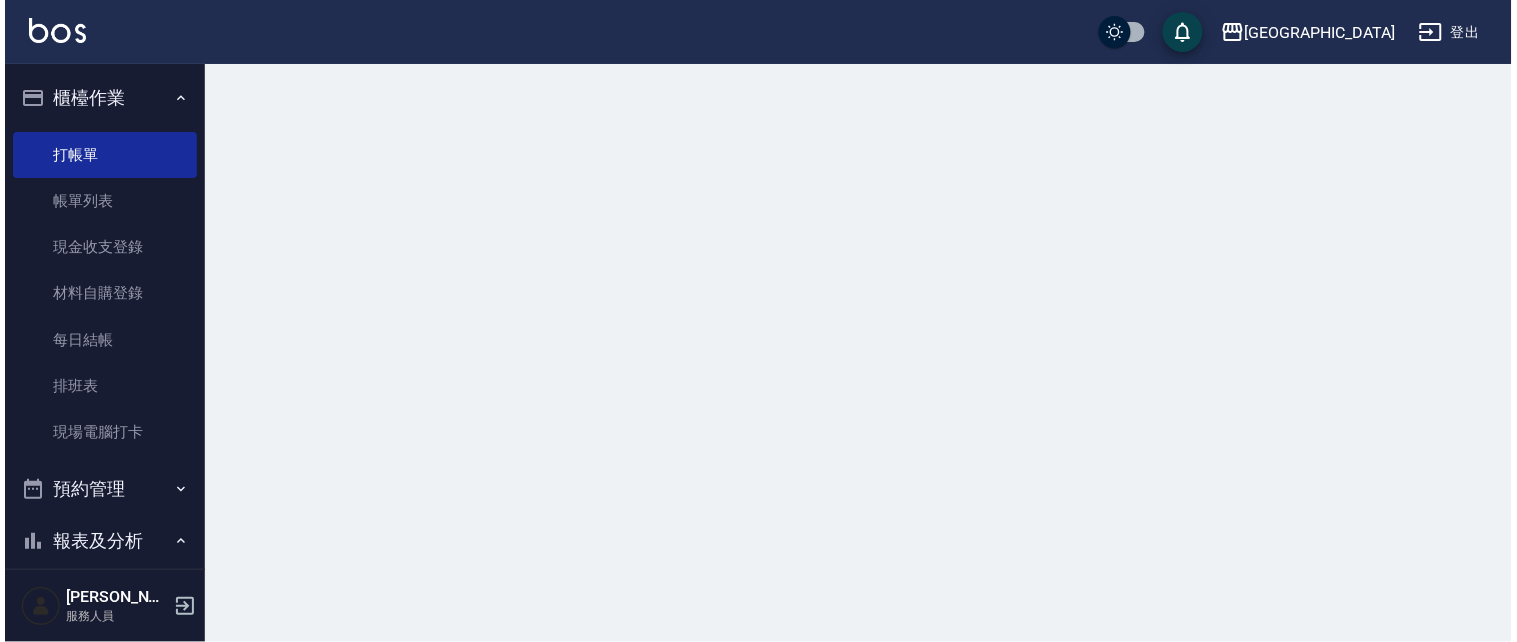 scroll, scrollTop: 0, scrollLeft: 0, axis: both 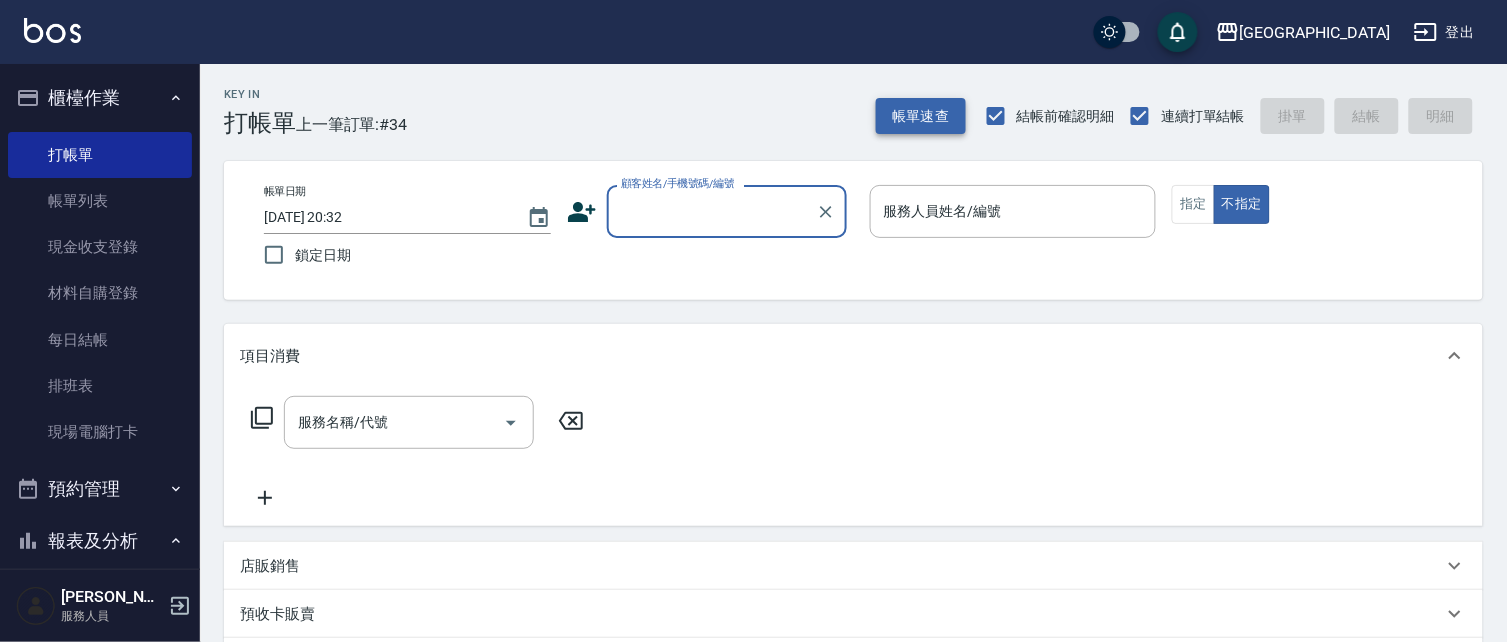 click on "帳單速查" at bounding box center [921, 116] 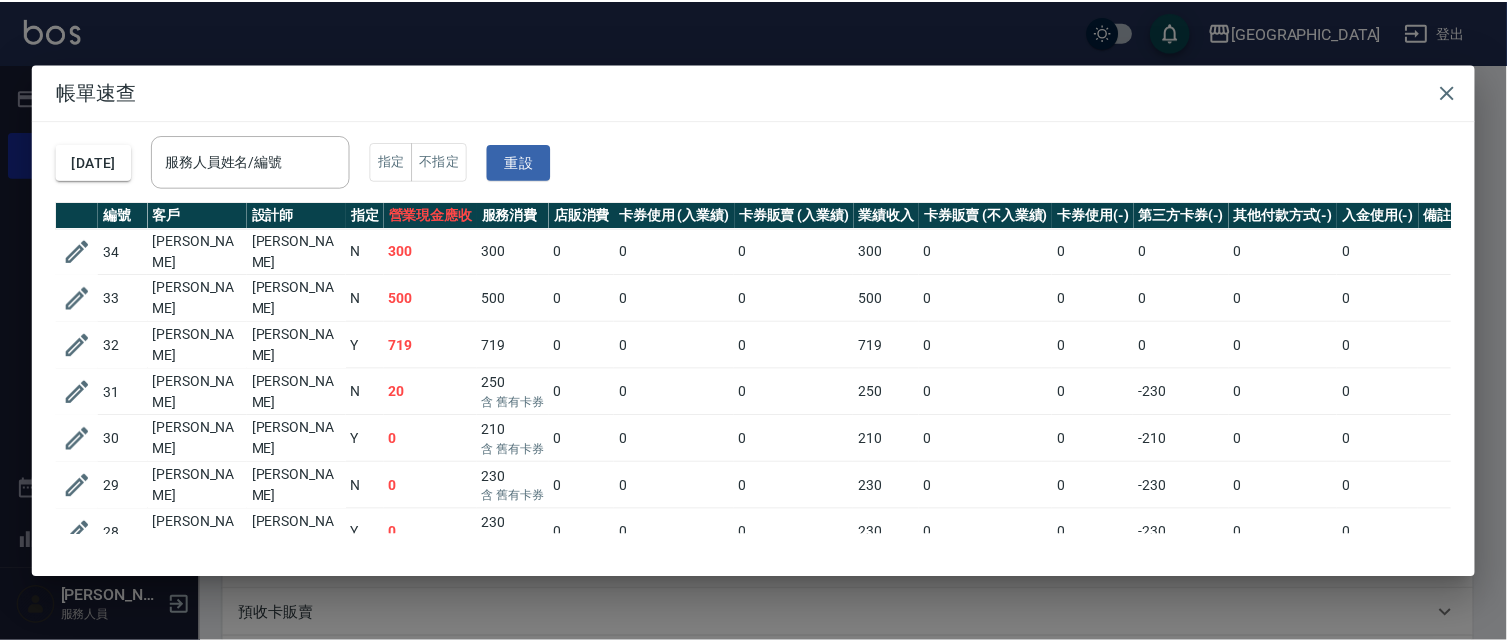 scroll, scrollTop: 0, scrollLeft: 0, axis: both 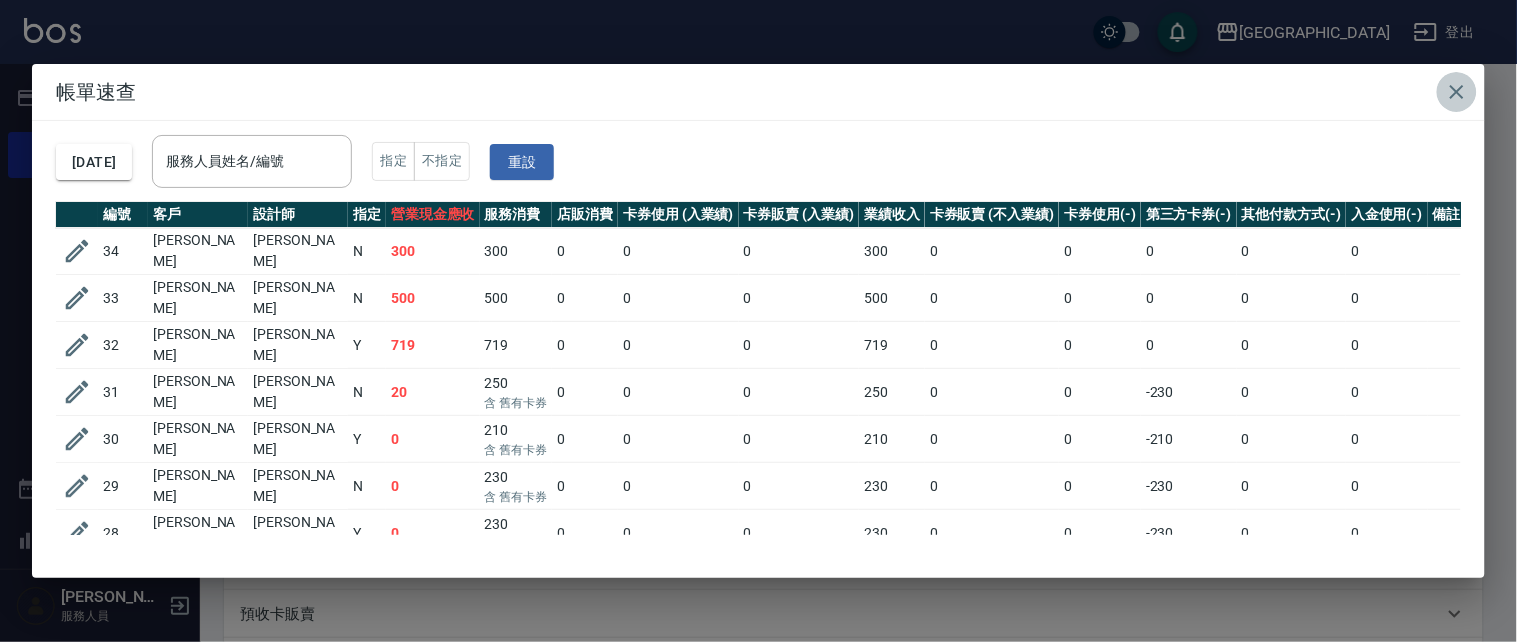 click 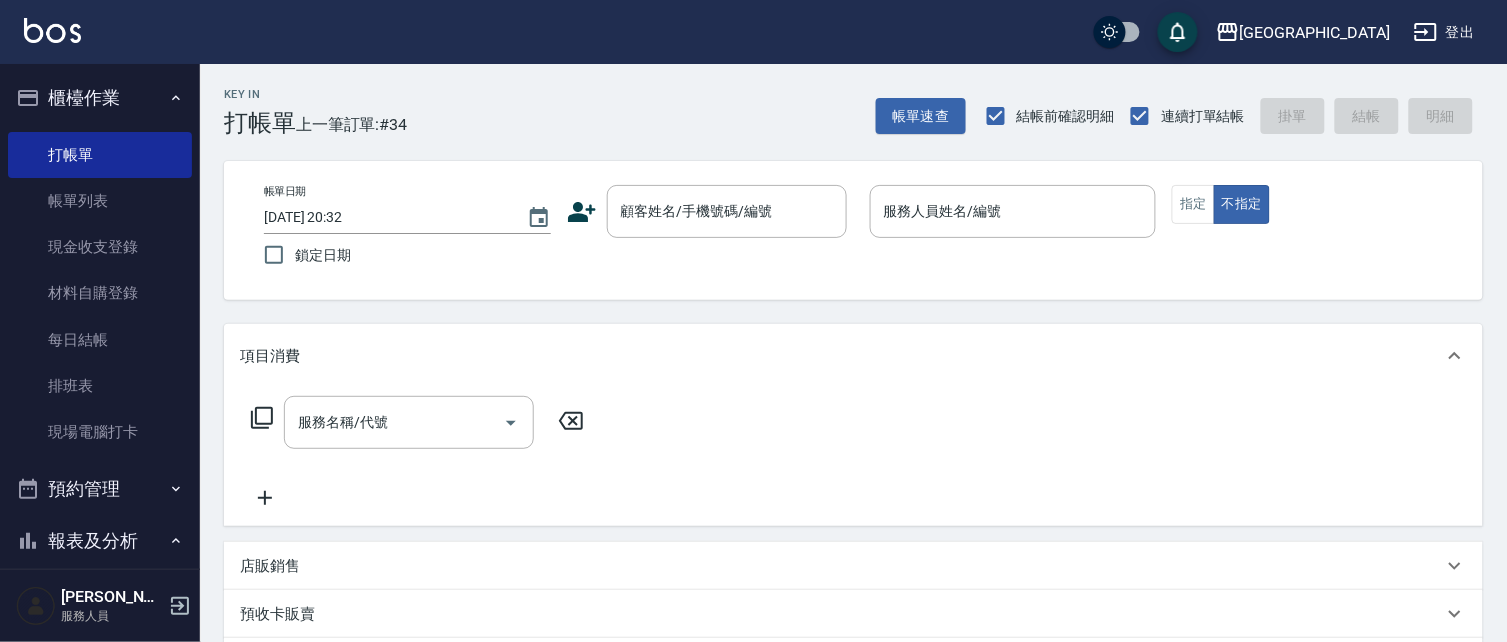 click on "櫃檯作業" at bounding box center (100, 98) 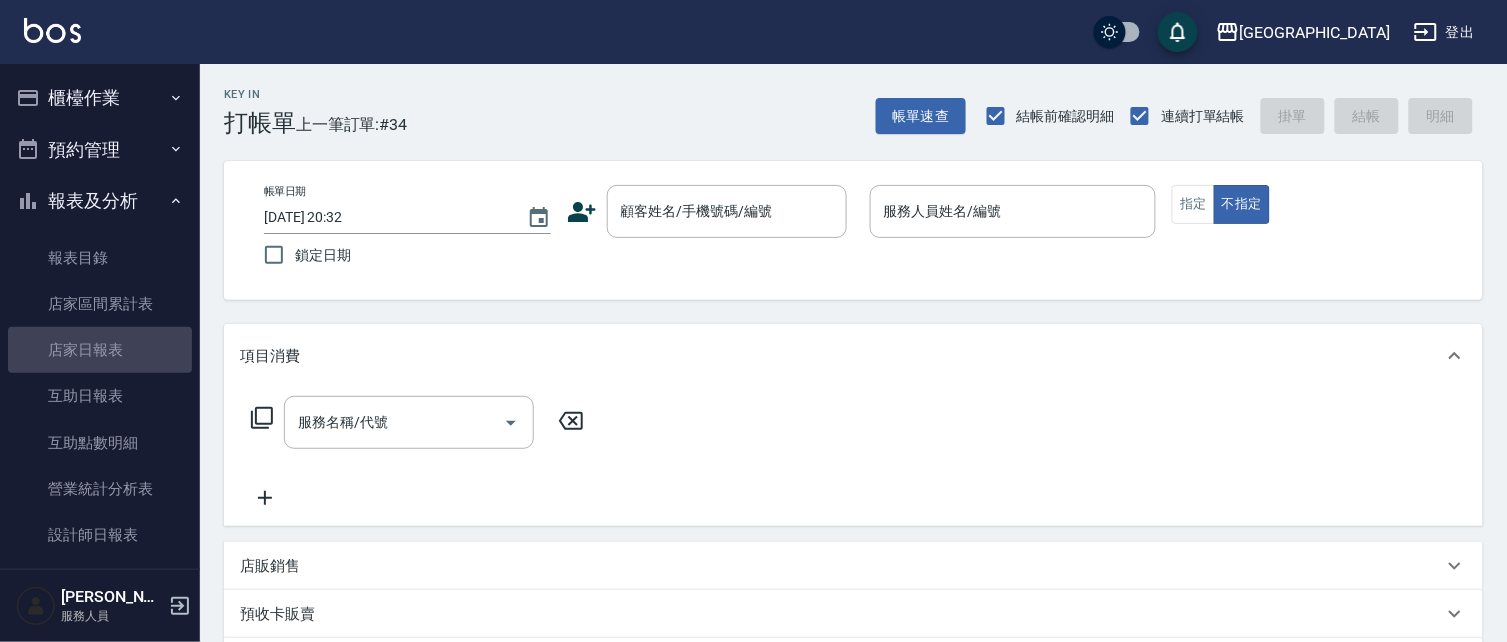 drag, startPoint x: 105, startPoint y: 337, endPoint x: 262, endPoint y: 295, distance: 162.52077 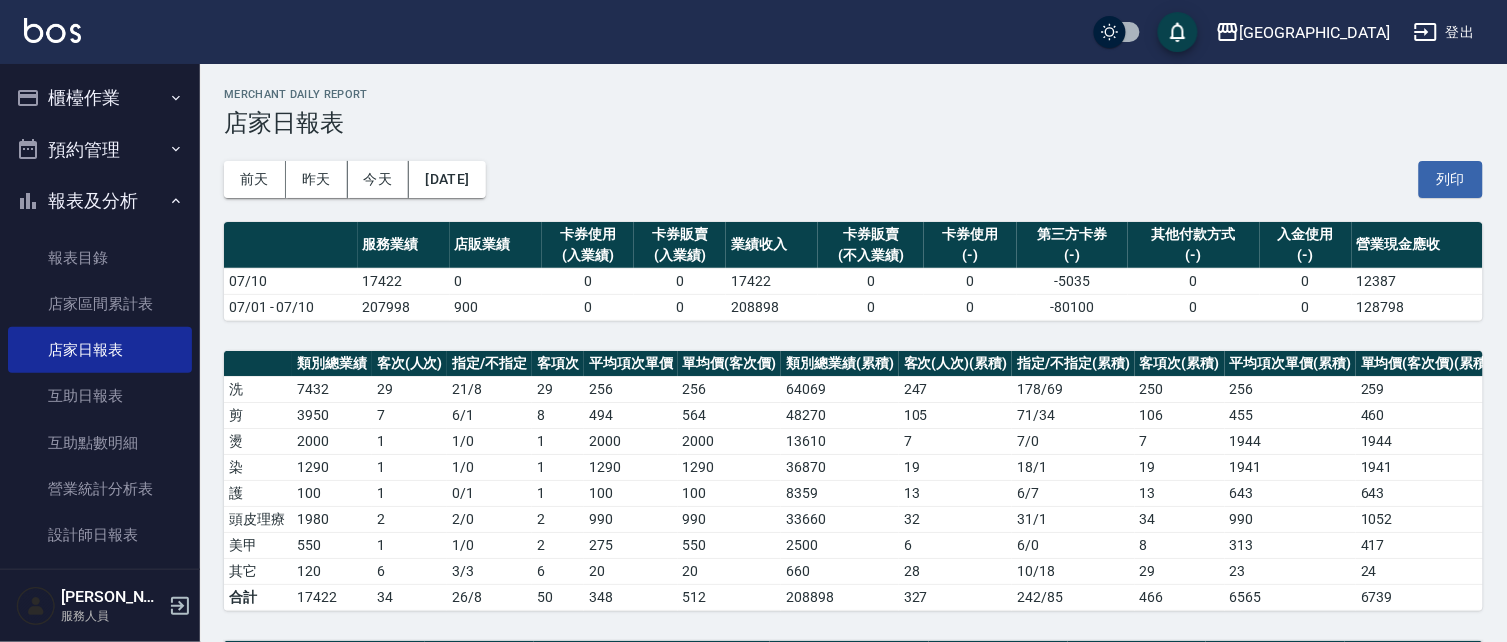 scroll, scrollTop: 0, scrollLeft: 0, axis: both 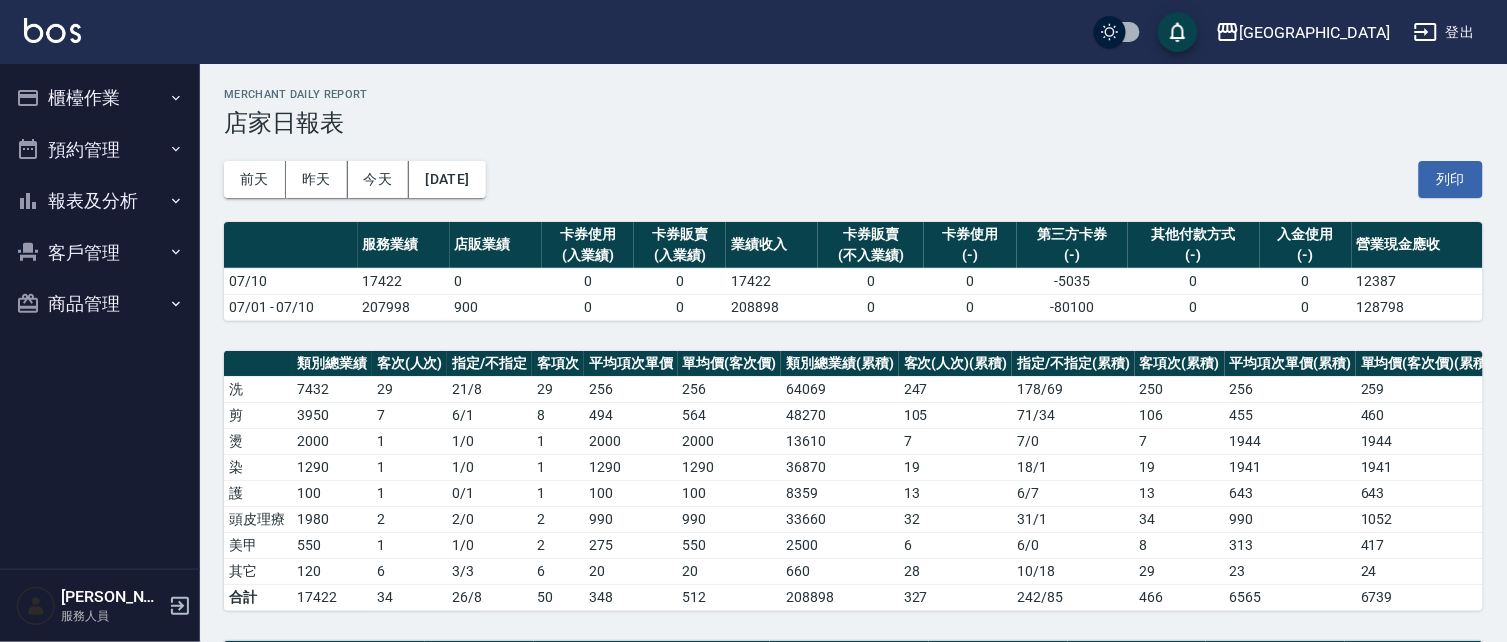 click on "櫃檯作業" at bounding box center (100, 98) 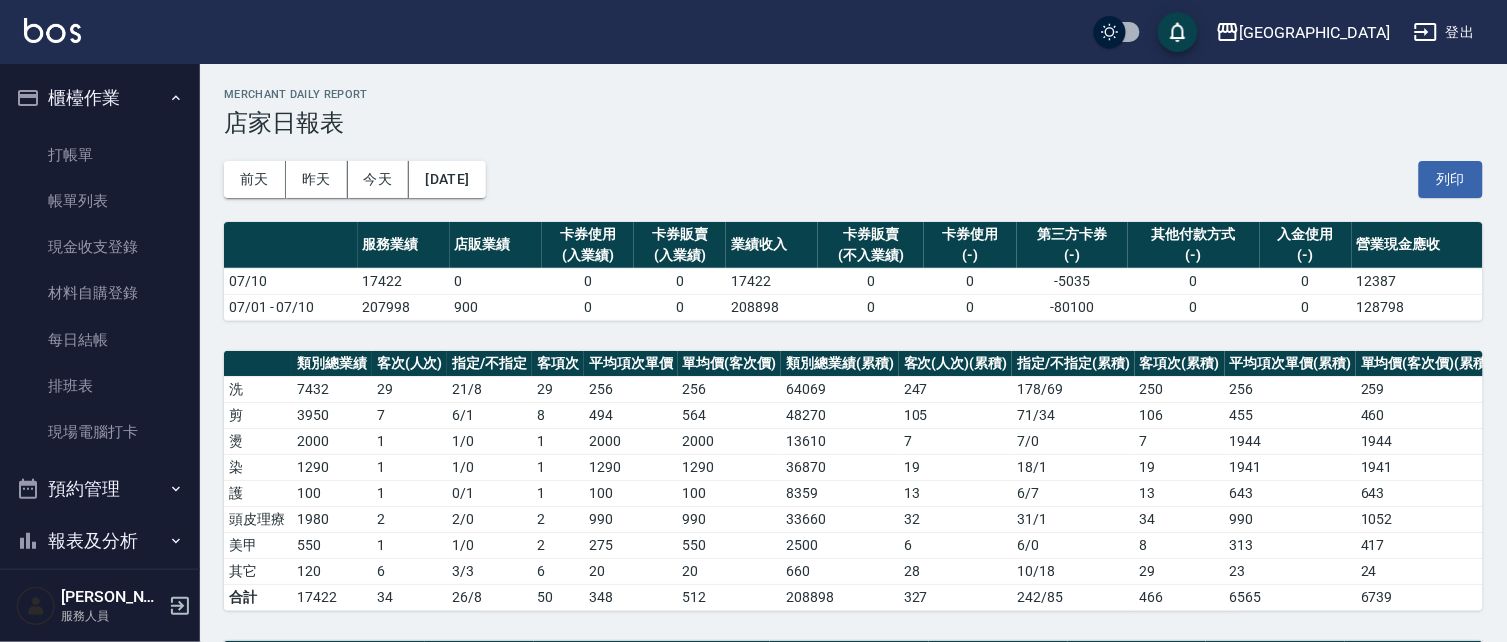 click on "櫃檯作業" at bounding box center (100, 98) 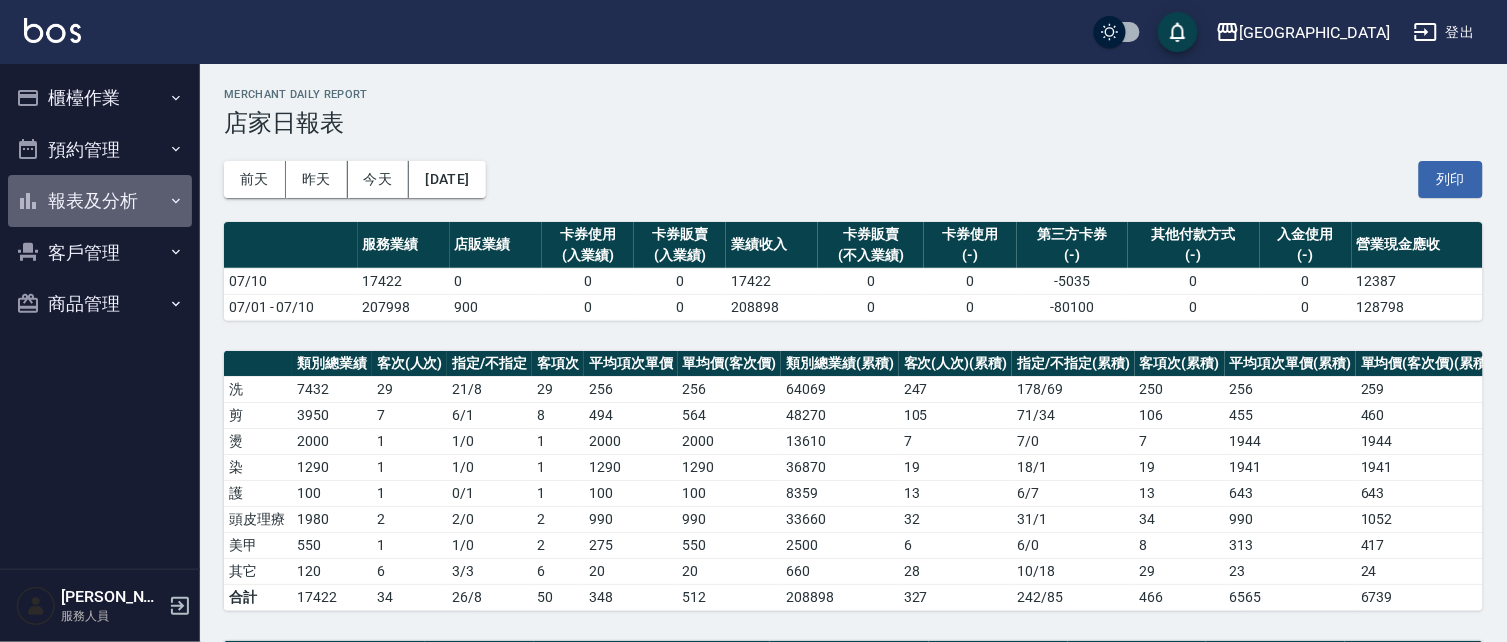 click on "報表及分析" at bounding box center [100, 201] 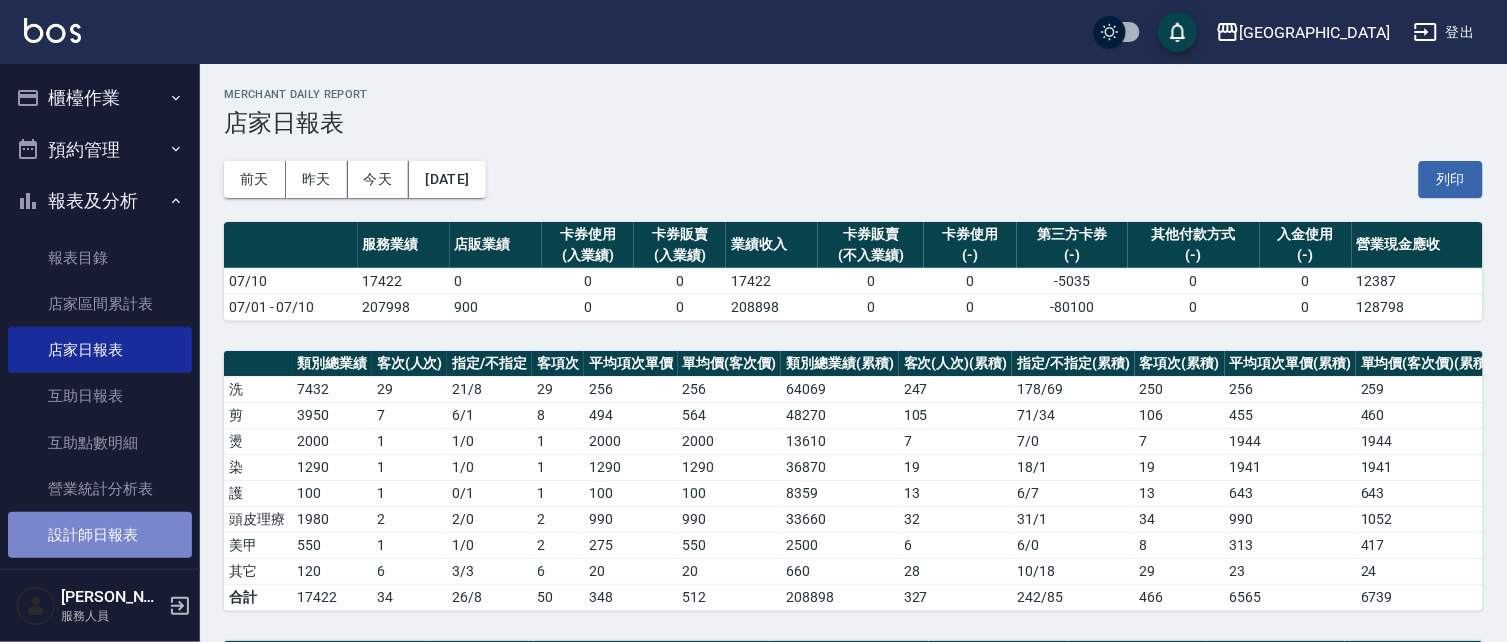 click on "設計師日報表" at bounding box center [100, 535] 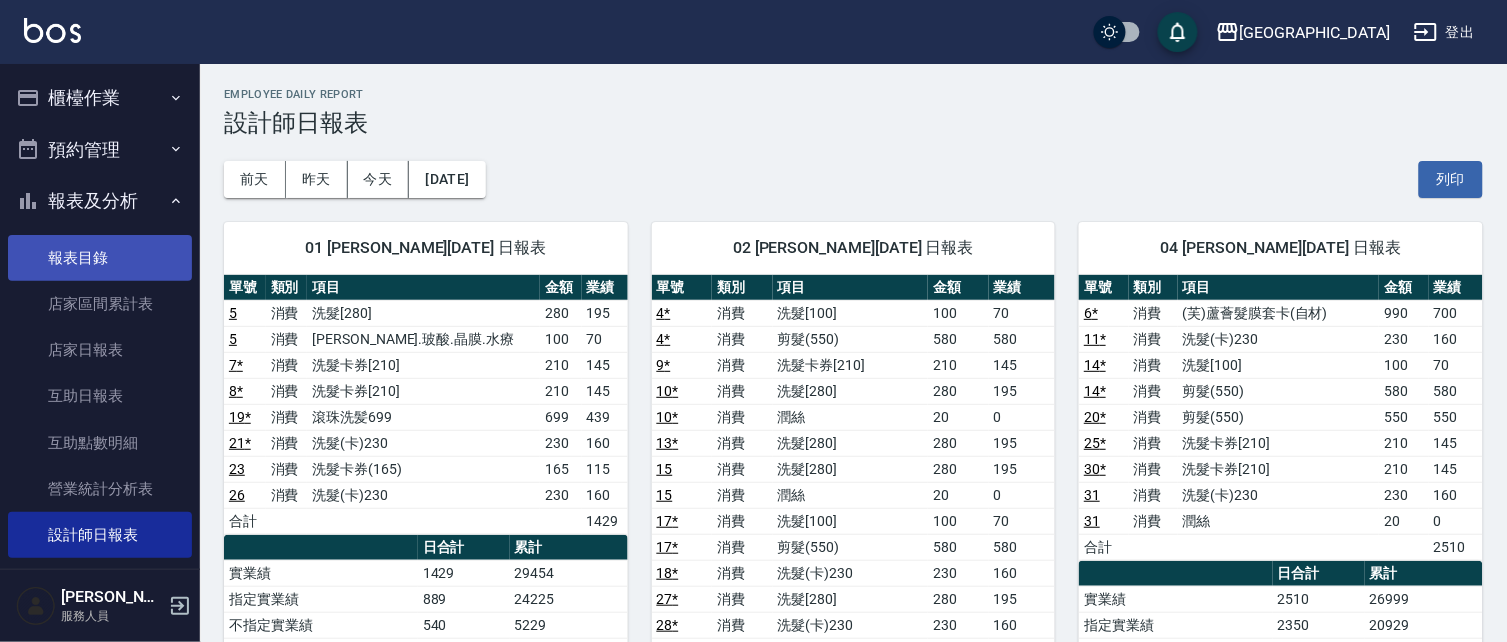 click on "列印" at bounding box center [1451, 179] 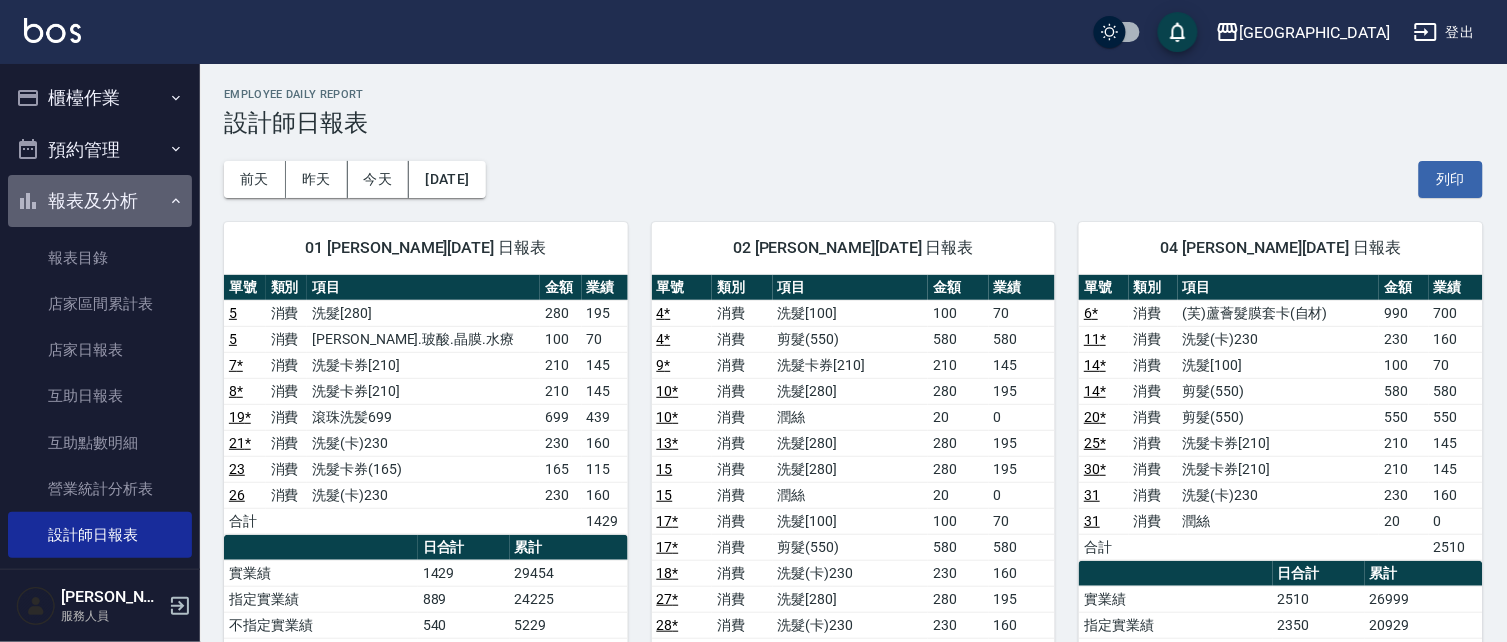 click on "報表及分析" at bounding box center (100, 201) 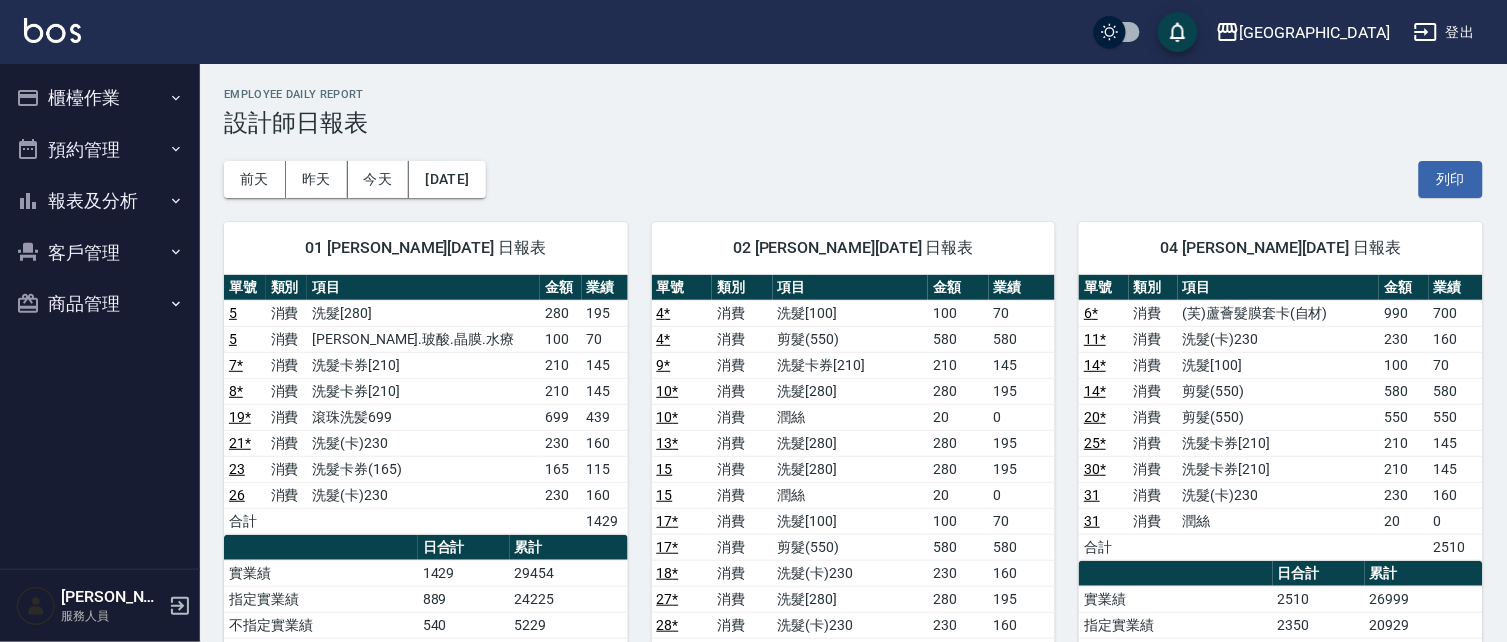click on "客戶管理" at bounding box center (100, 253) 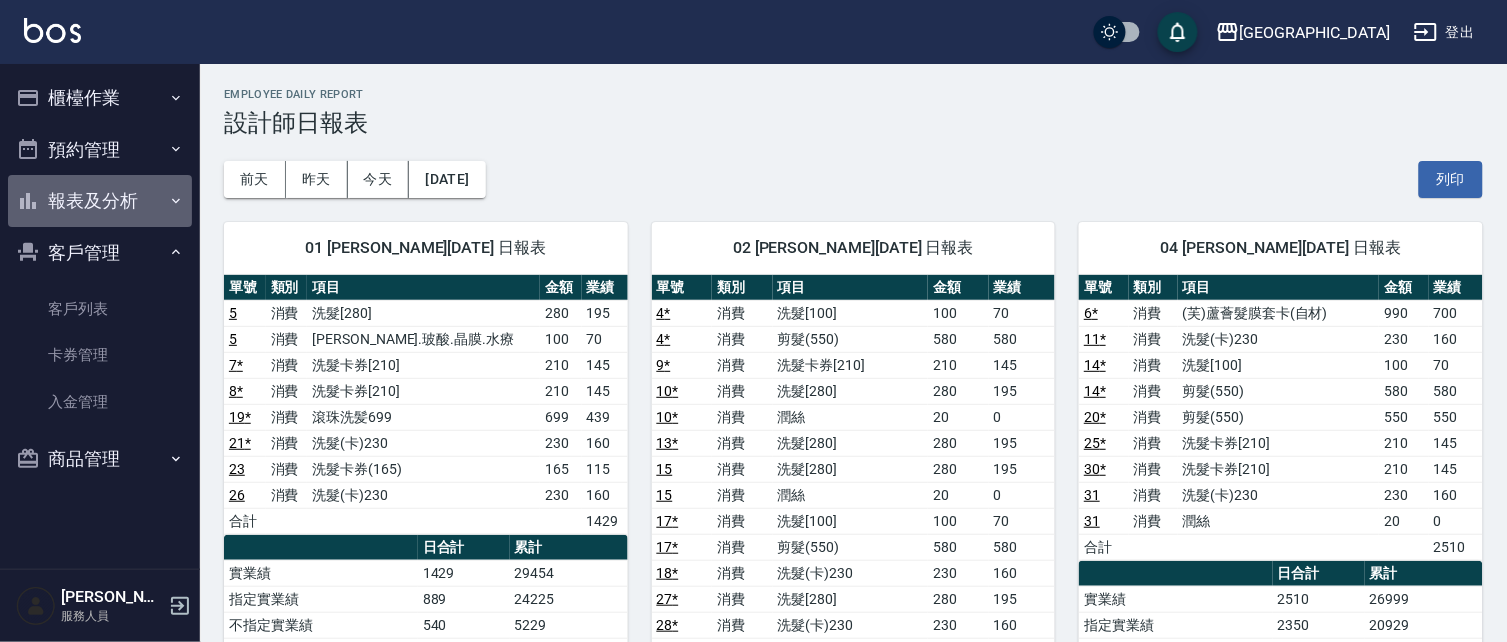 click on "報表及分析" at bounding box center (100, 201) 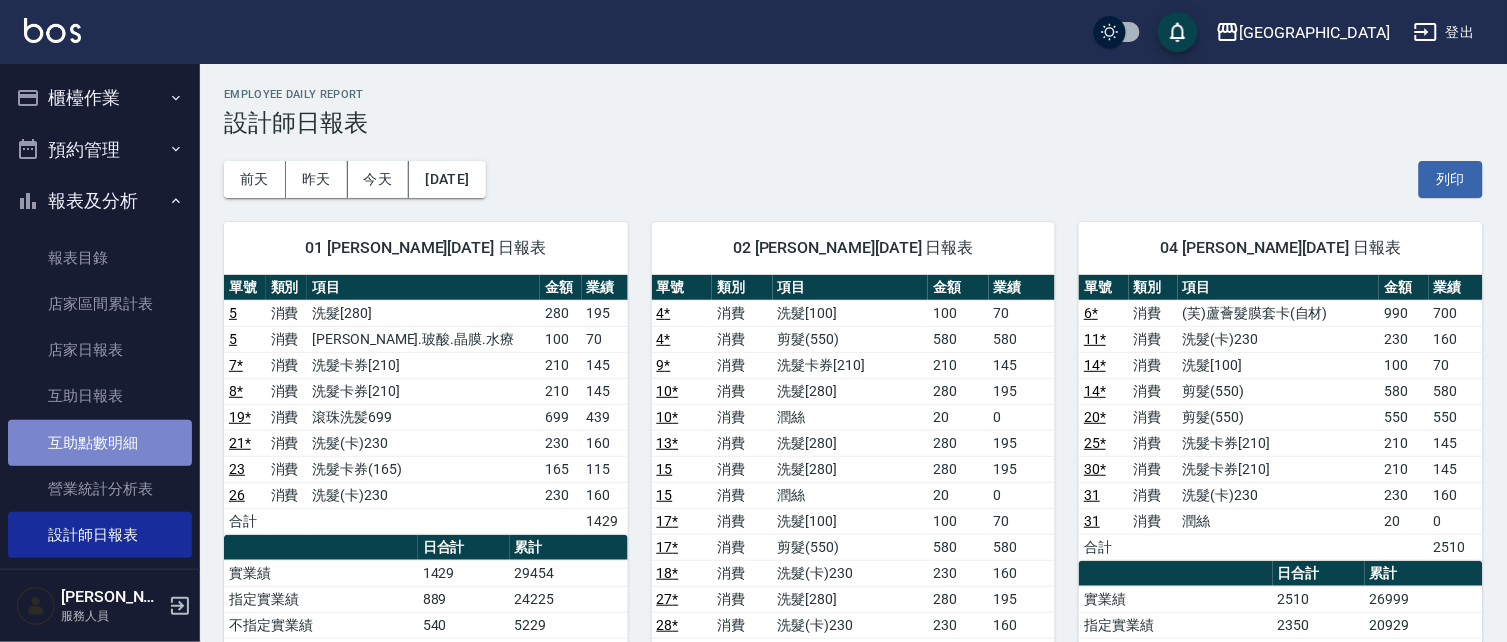 click on "互助點數明細" at bounding box center (100, 443) 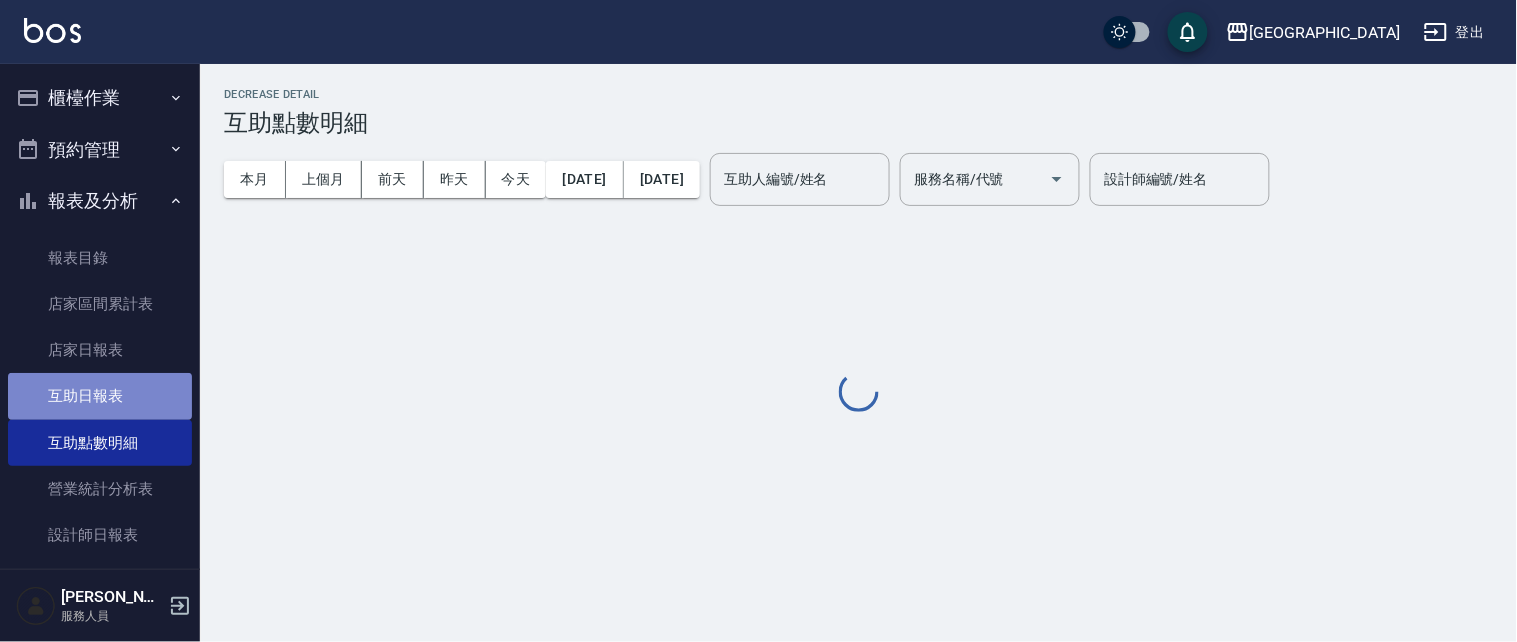 click on "互助日報表" at bounding box center [100, 396] 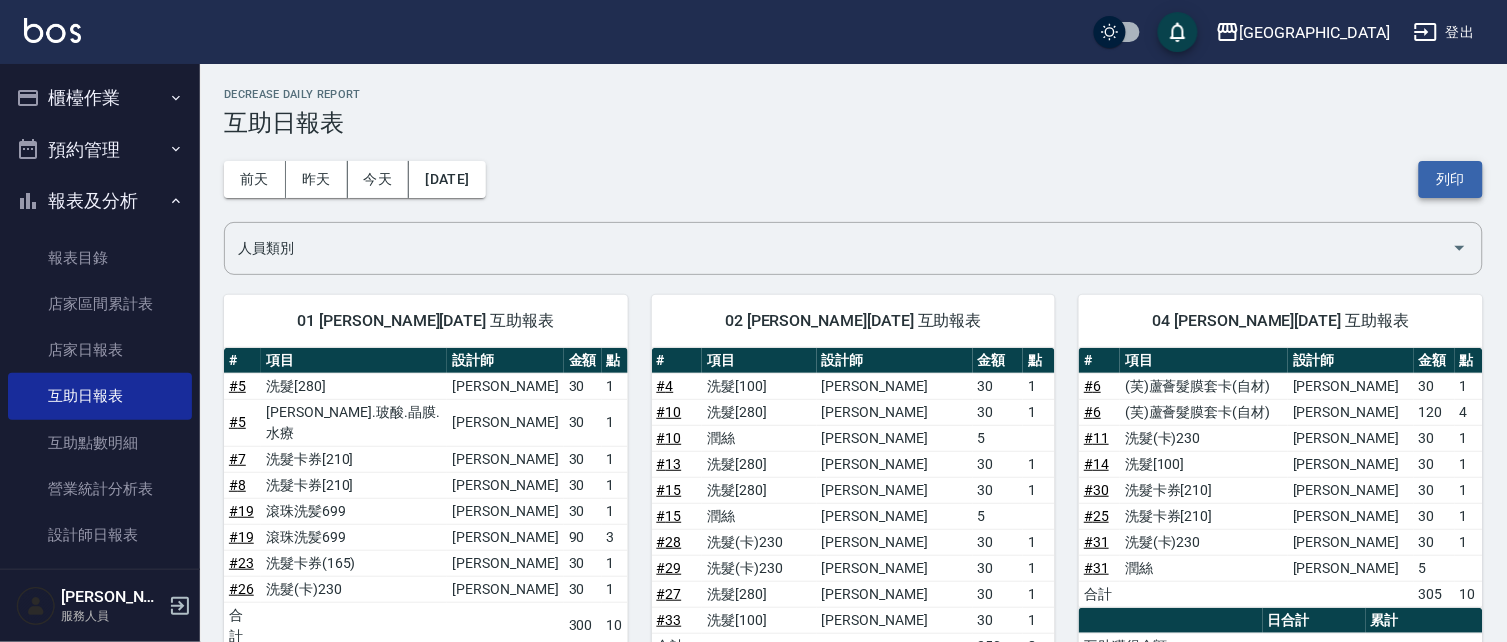 click on "列印" at bounding box center (1451, 179) 